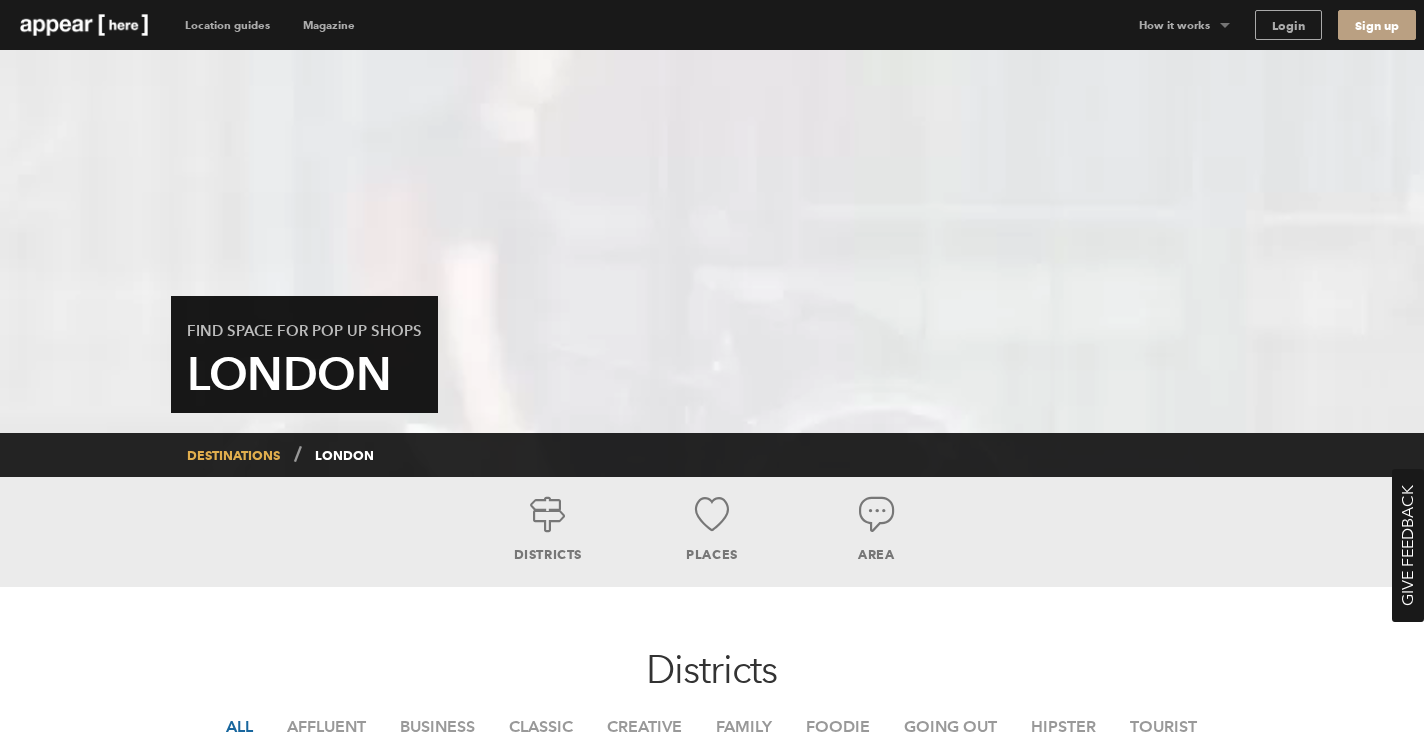 scroll, scrollTop: 0, scrollLeft: 0, axis: both 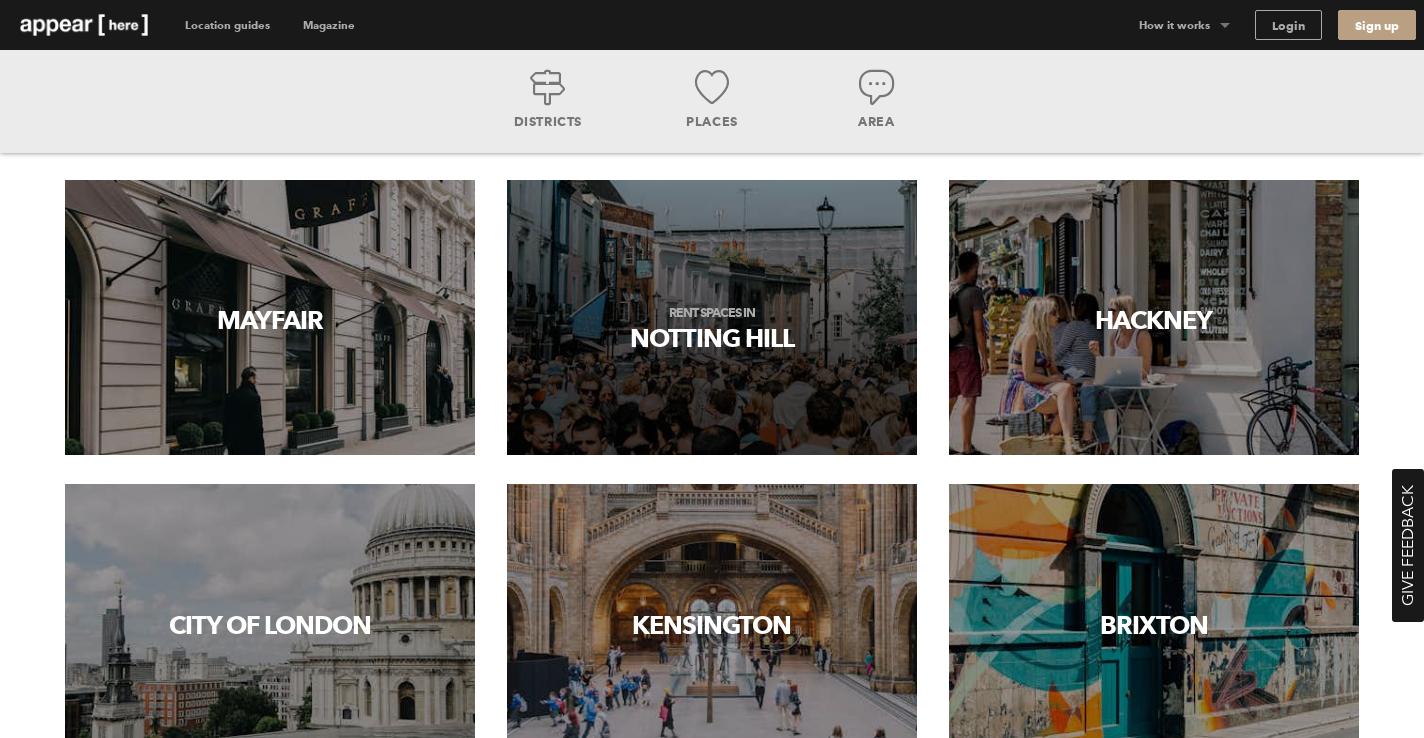 click on "Rent spaces in" at bounding box center (712, 313) 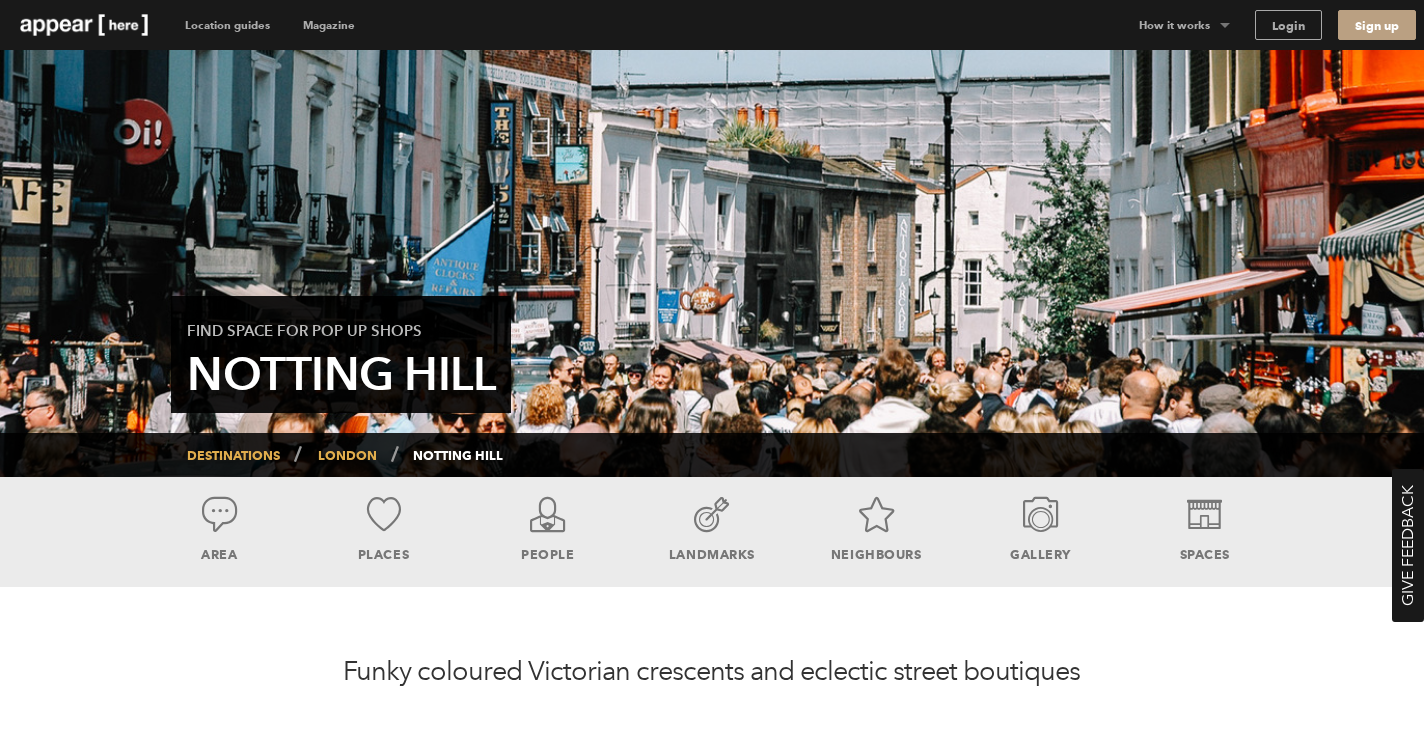 scroll, scrollTop: 0, scrollLeft: 0, axis: both 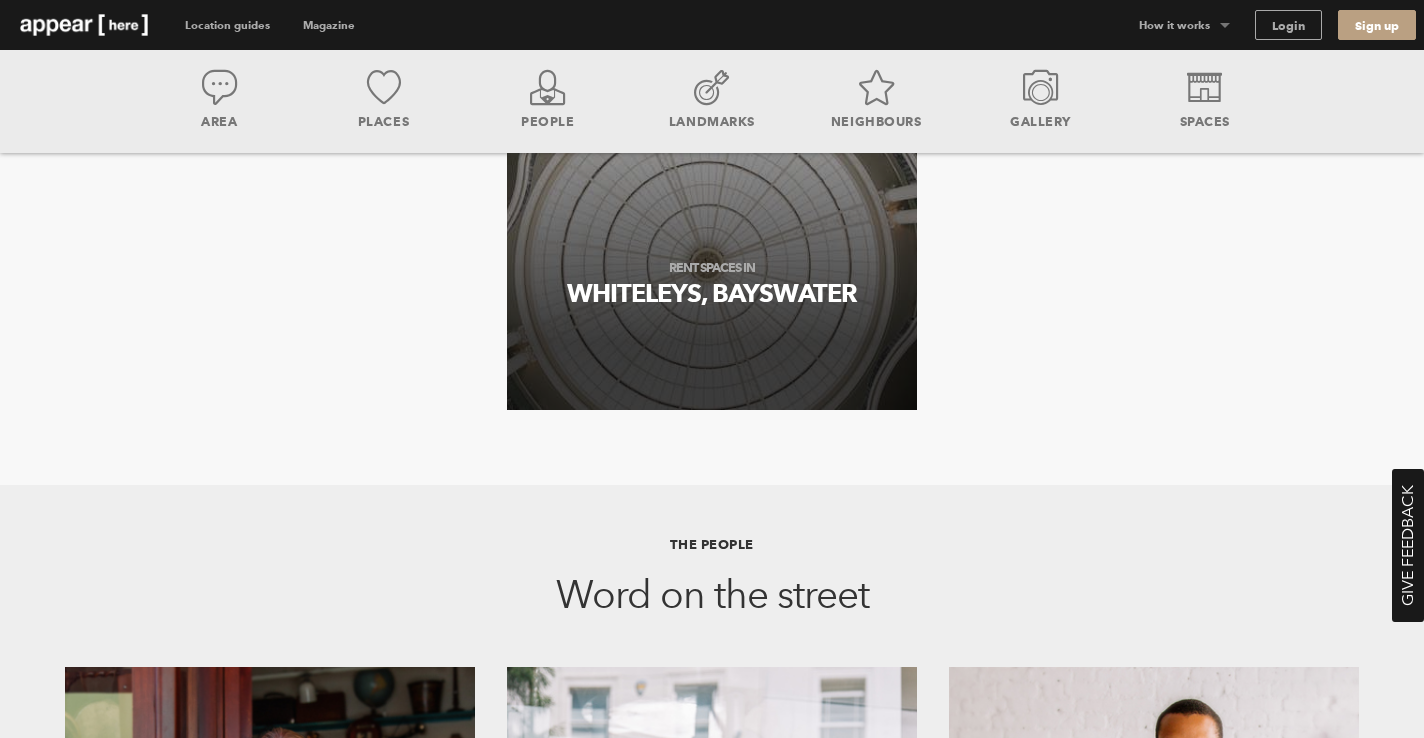 click on "Rent spaces in" at bounding box center (712, 268) 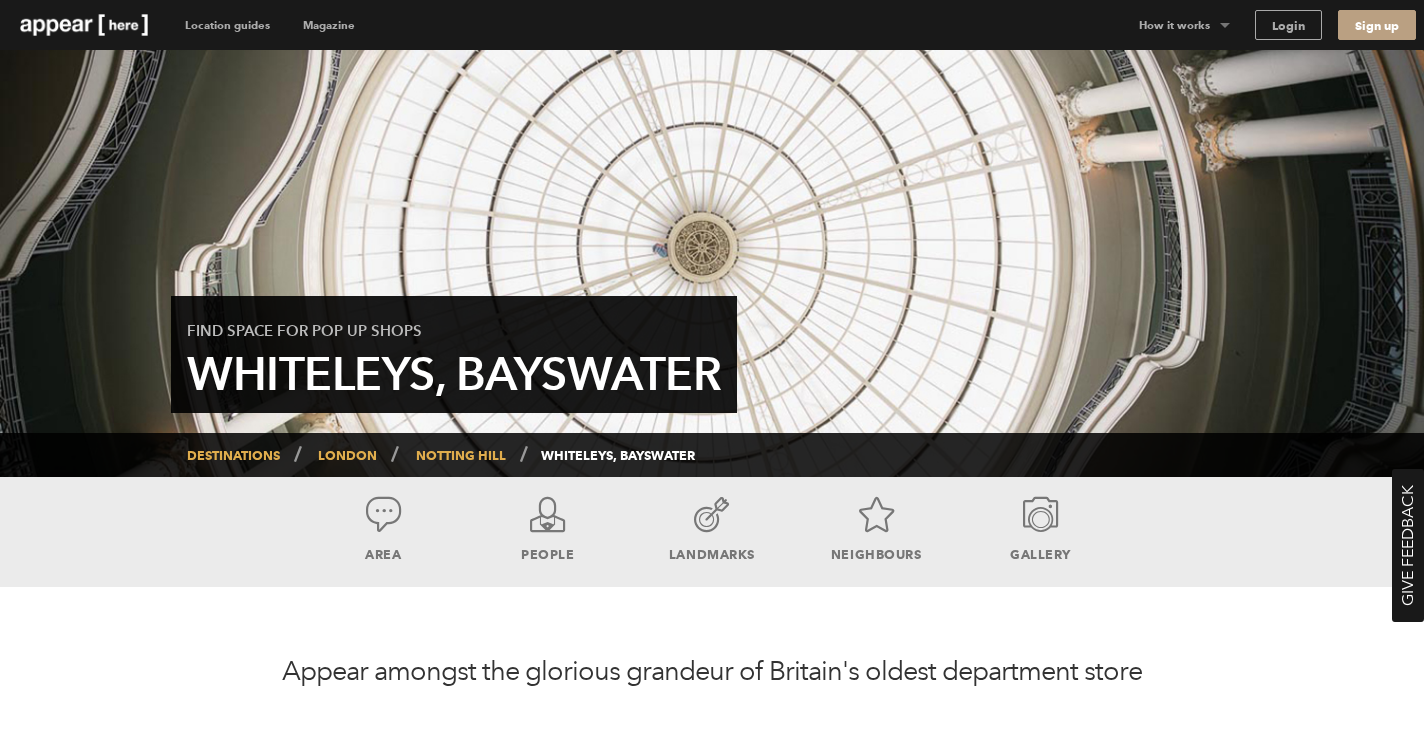 scroll, scrollTop: 0, scrollLeft: 0, axis: both 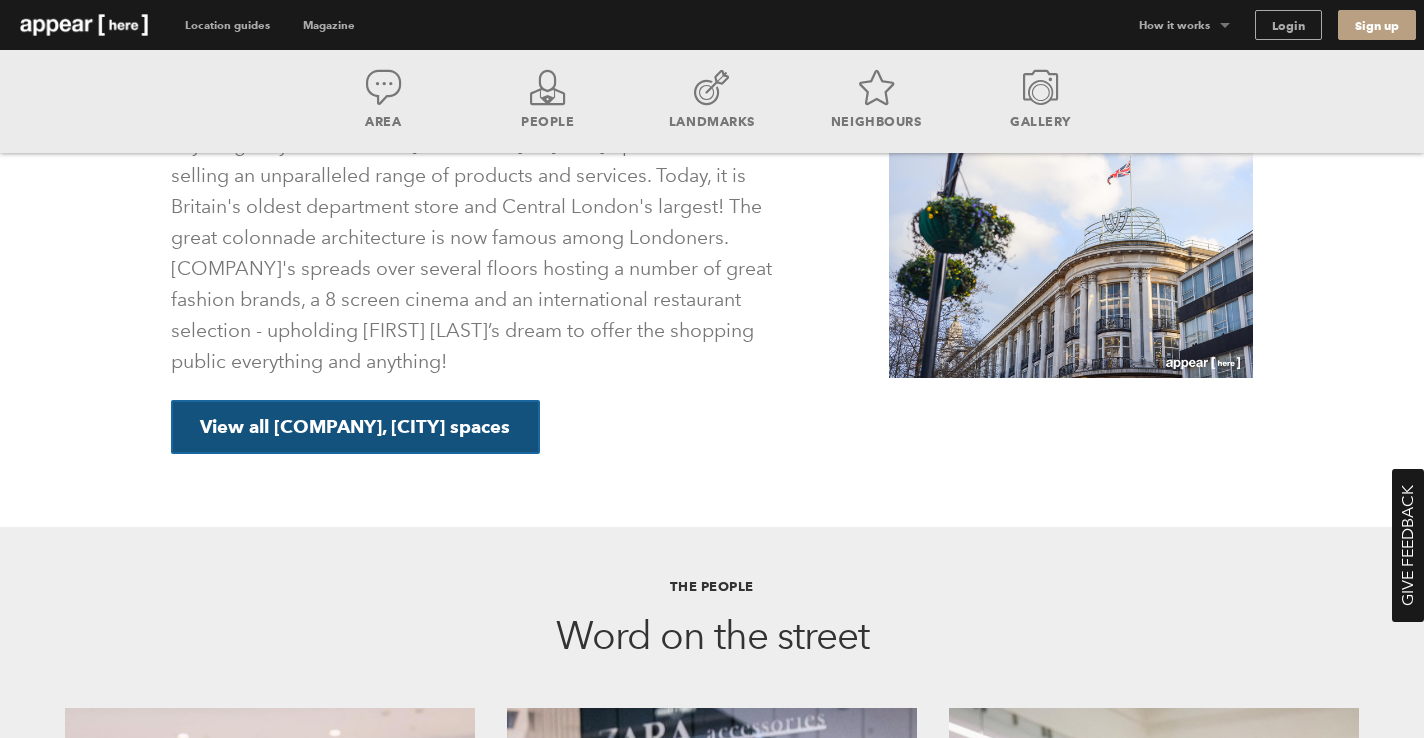 click on "View all [COMPANY], [CITY] spaces" at bounding box center (355, 427) 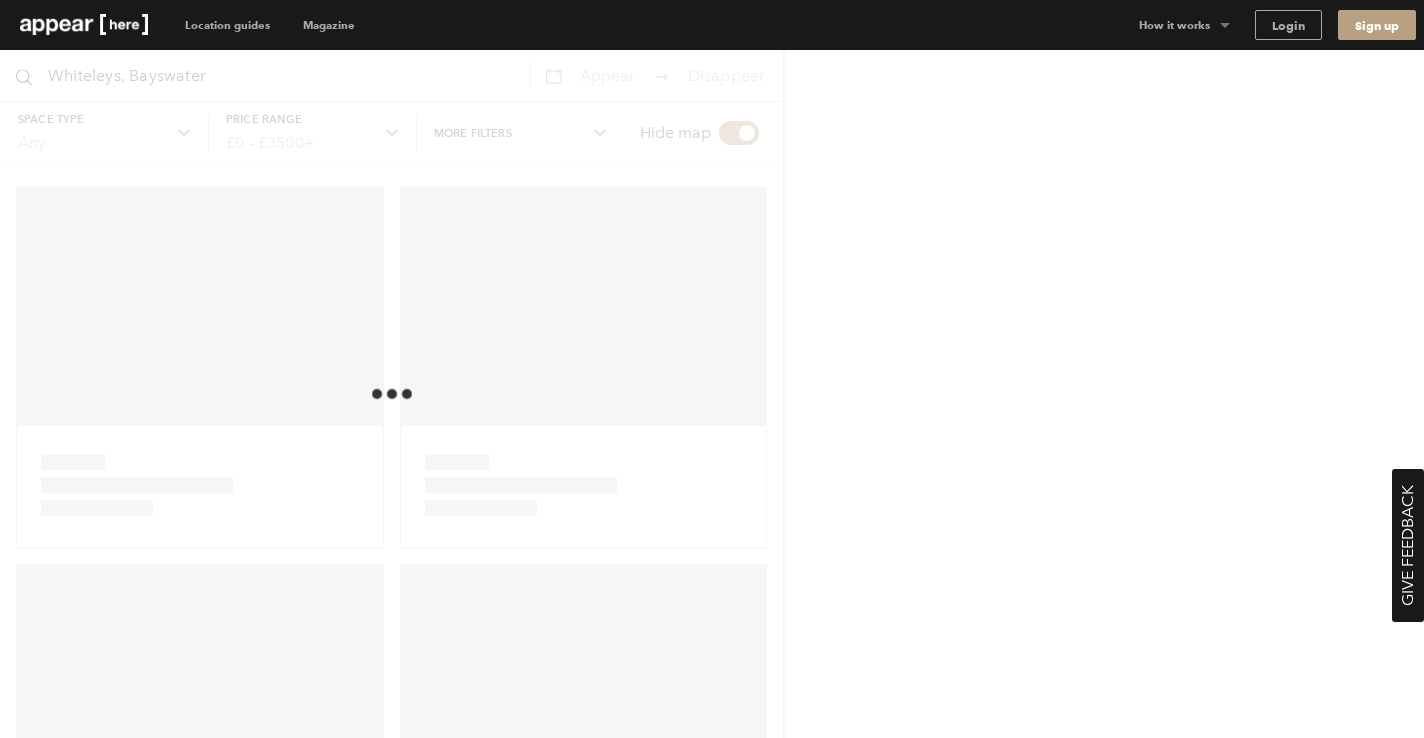 scroll, scrollTop: 0, scrollLeft: 0, axis: both 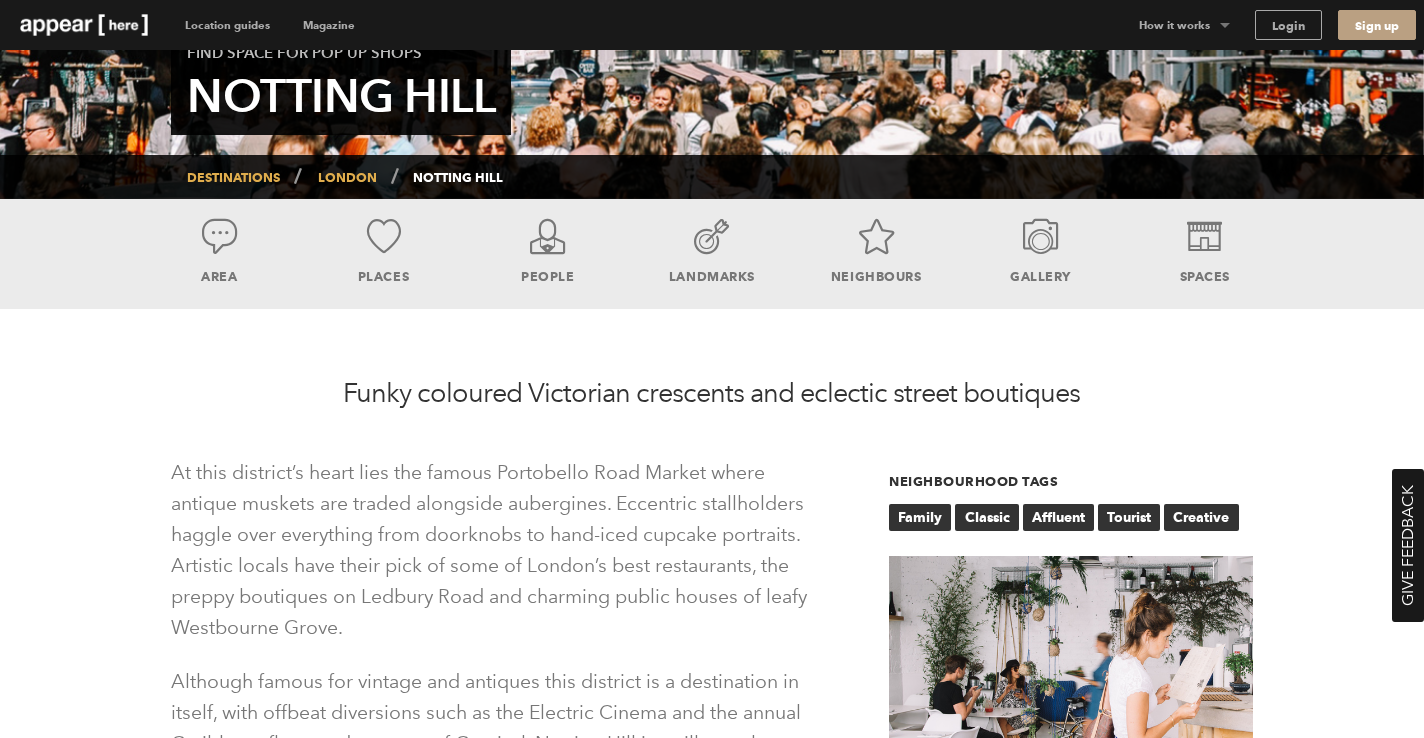 click at bounding box center [383, 236] 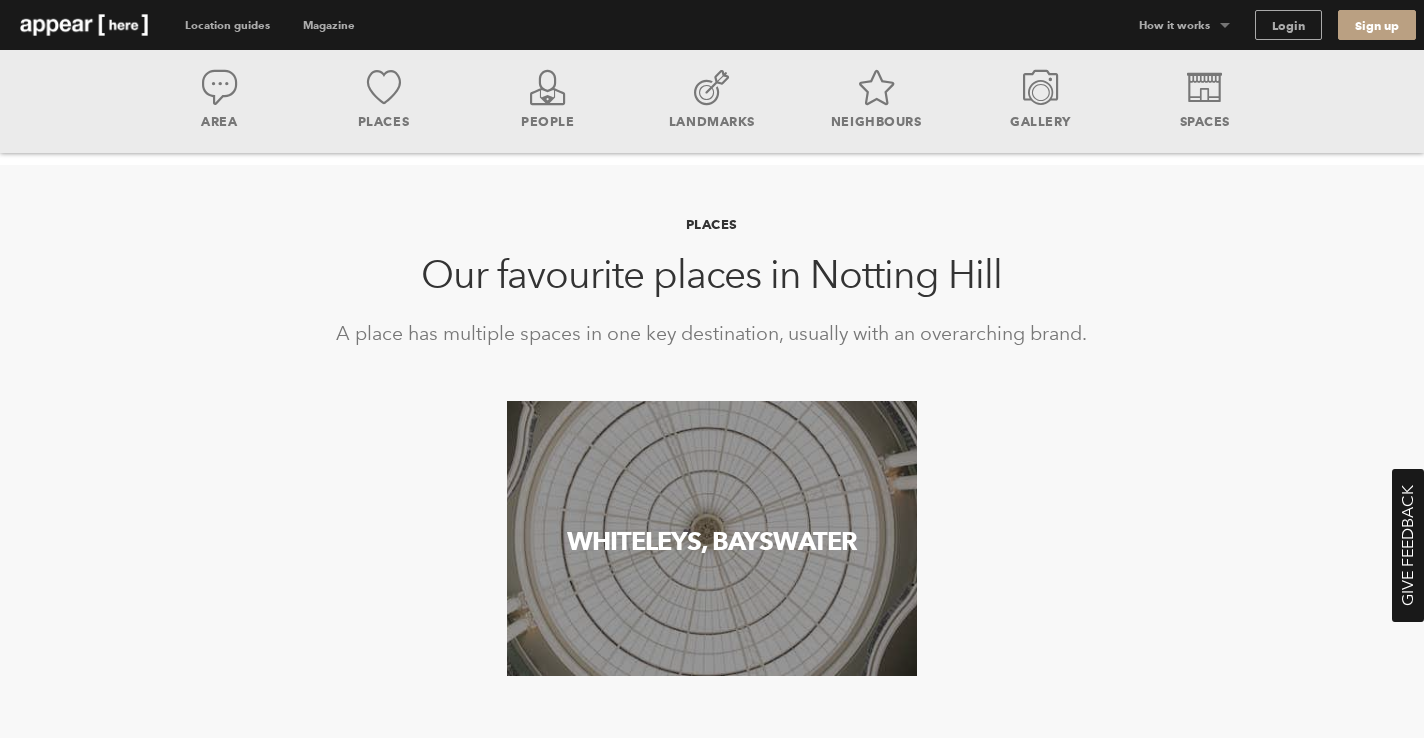 scroll, scrollTop: 1139, scrollLeft: 0, axis: vertical 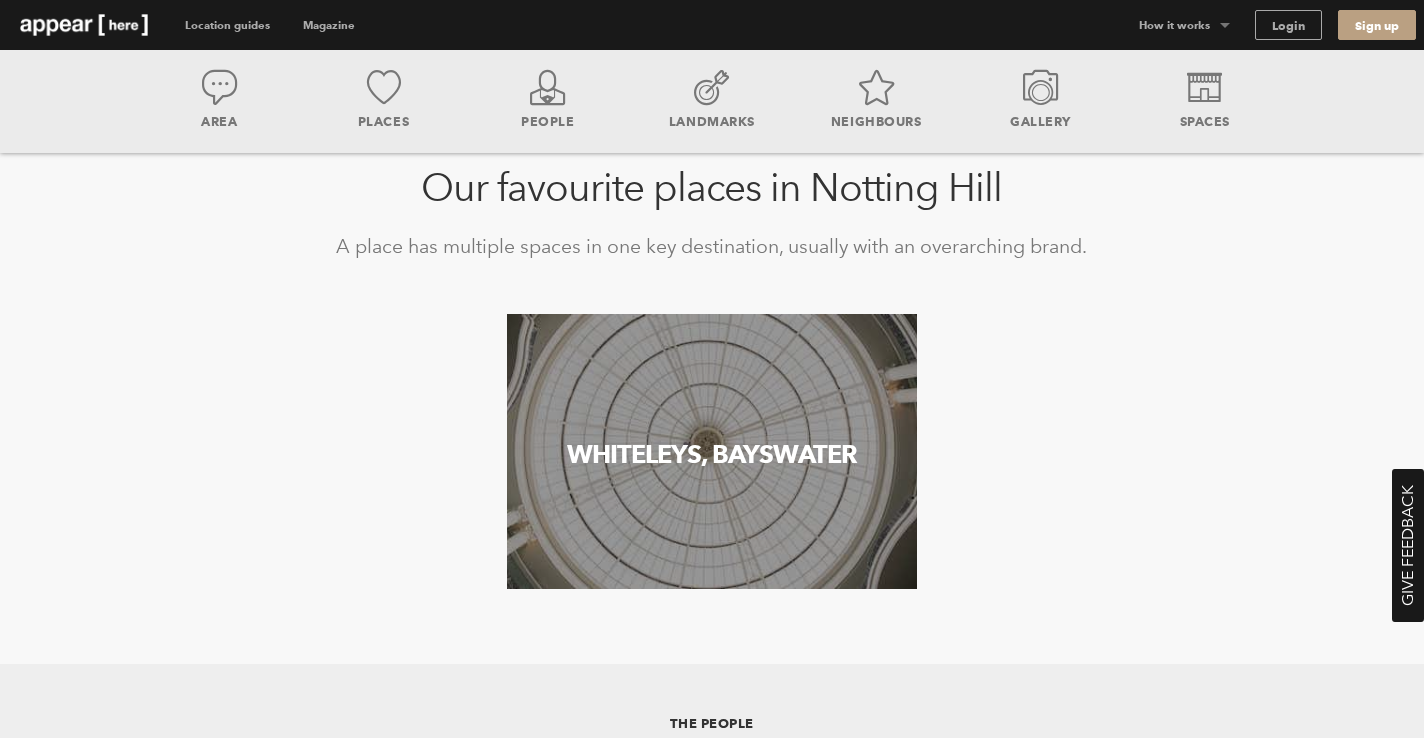 click on "Area" at bounding box center (219, 100) 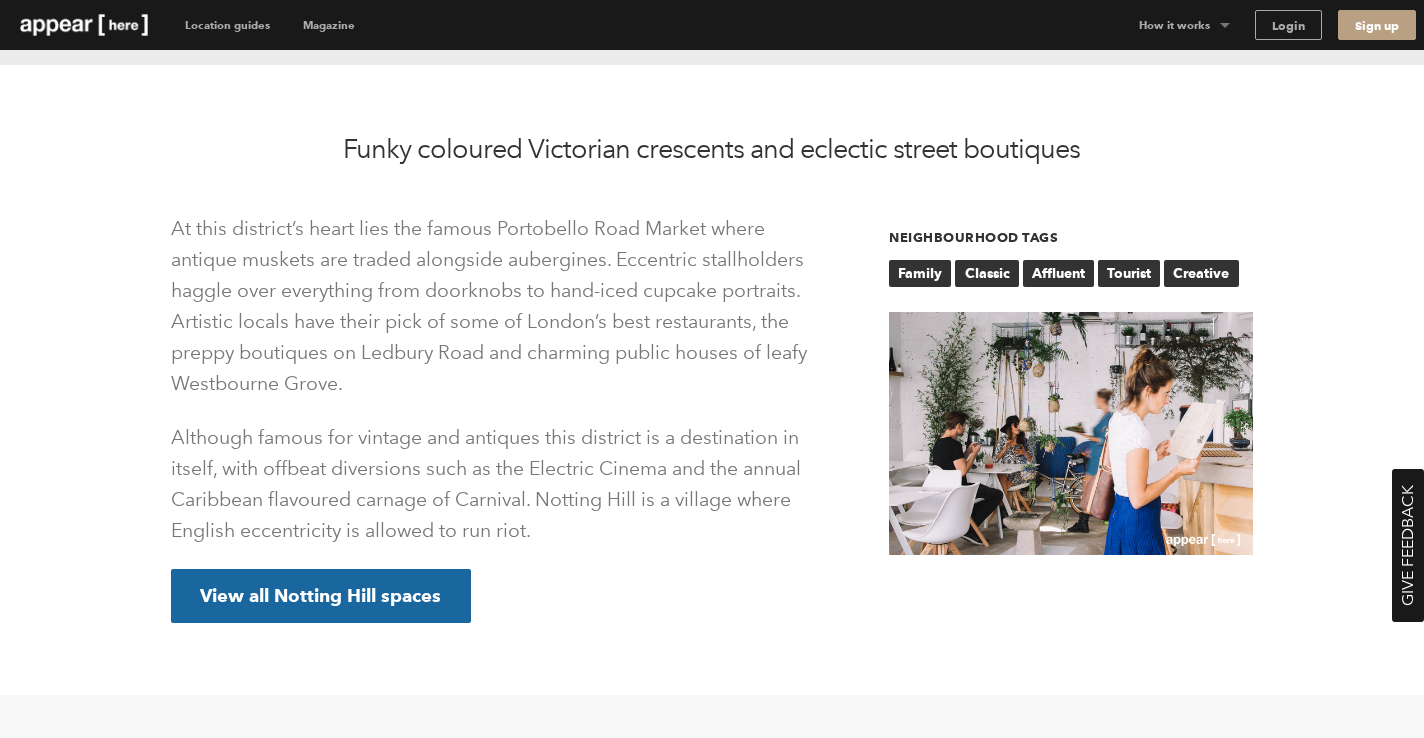 scroll, scrollTop: 514, scrollLeft: 0, axis: vertical 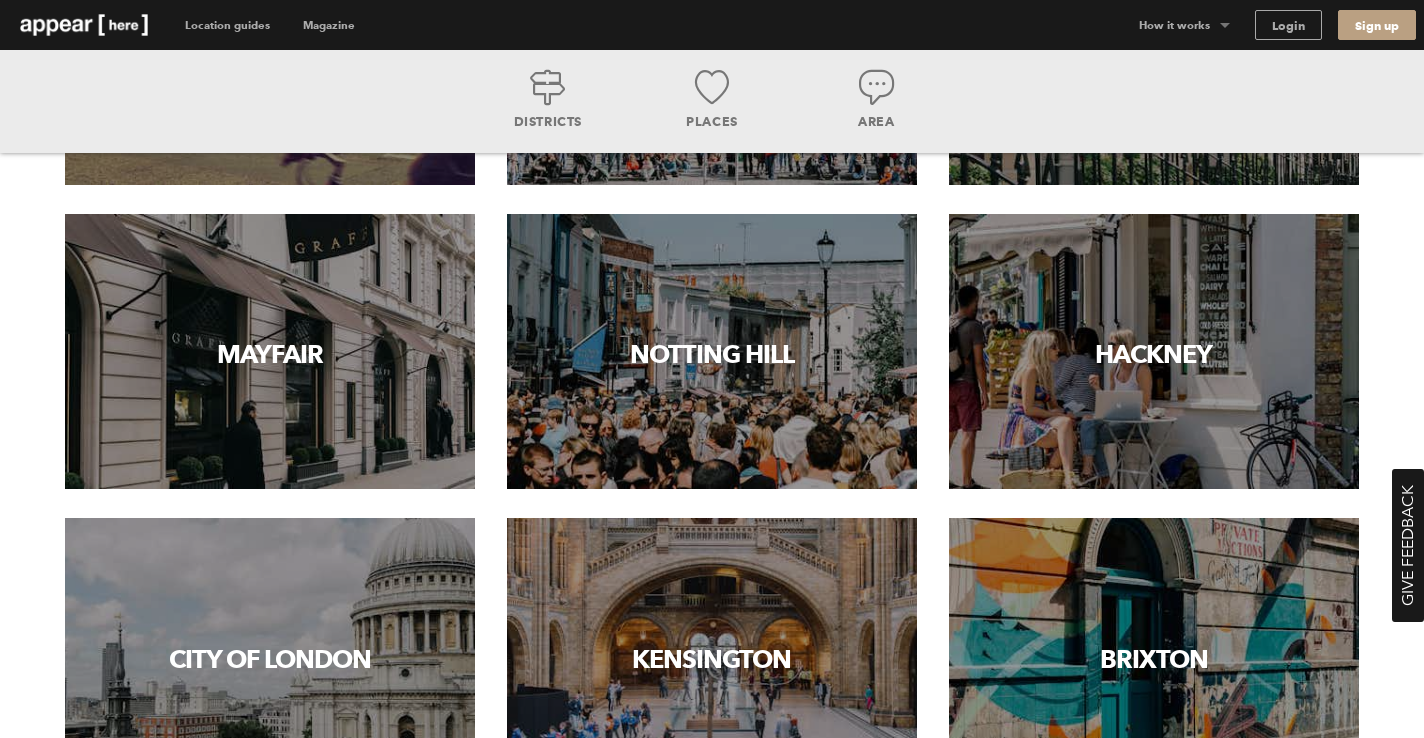 click on "Rent spaces in
Mayfair" at bounding box center [270, 346] 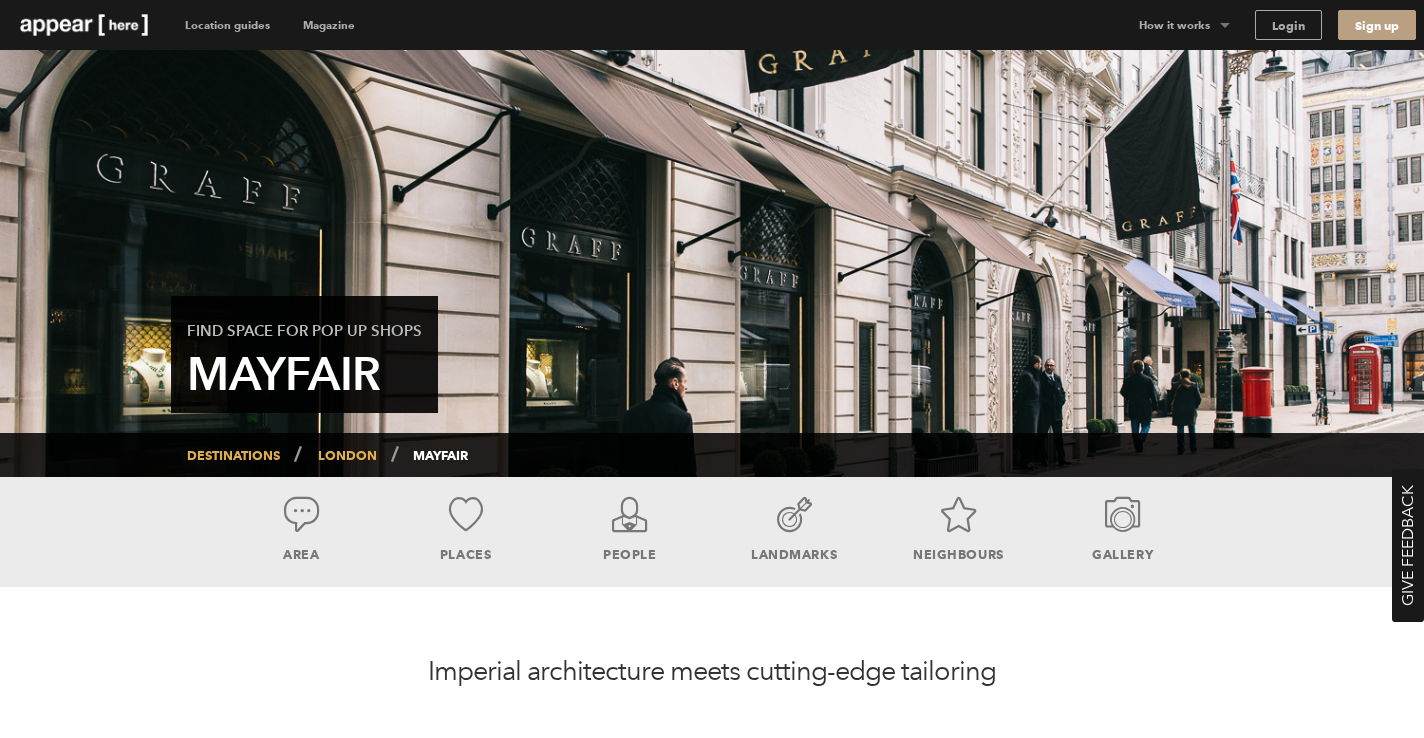 scroll, scrollTop: 0, scrollLeft: 0, axis: both 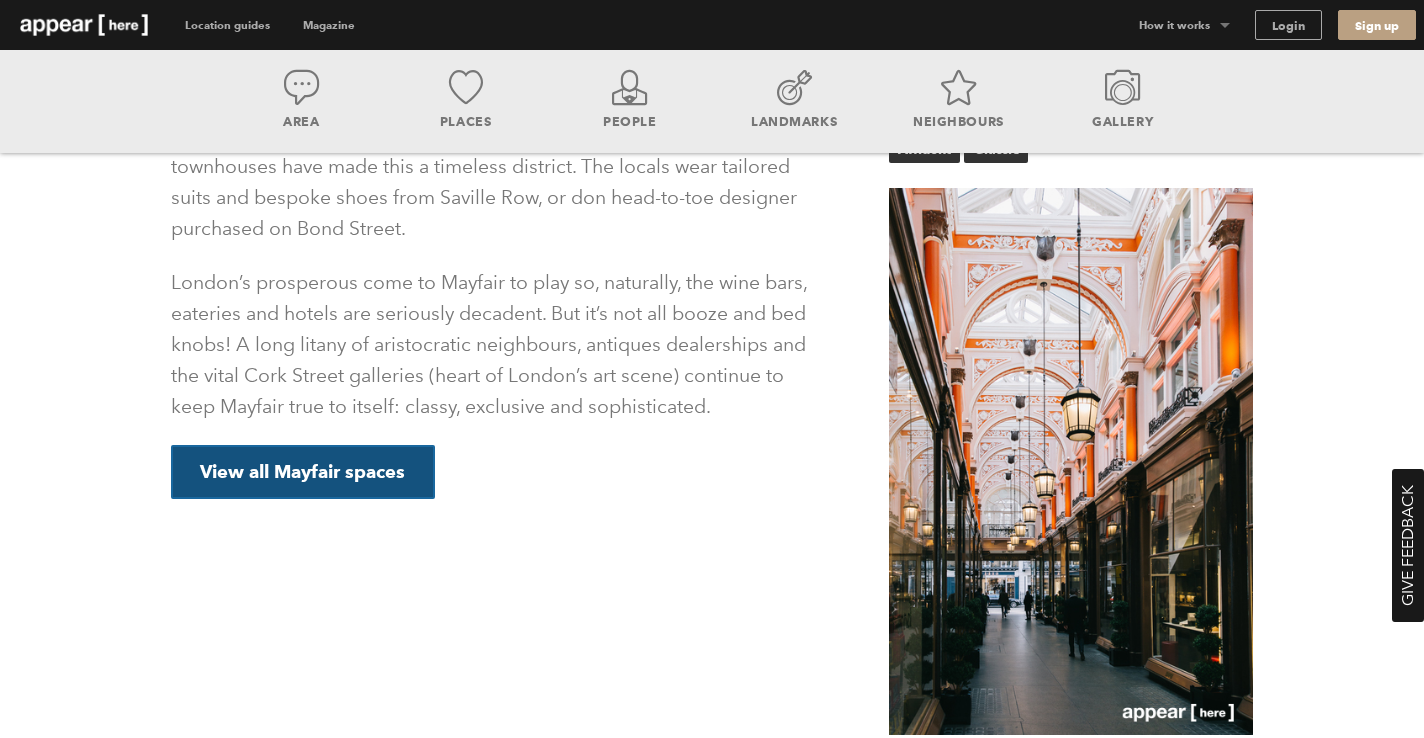 click on "View all Mayfair spaces" at bounding box center (303, 472) 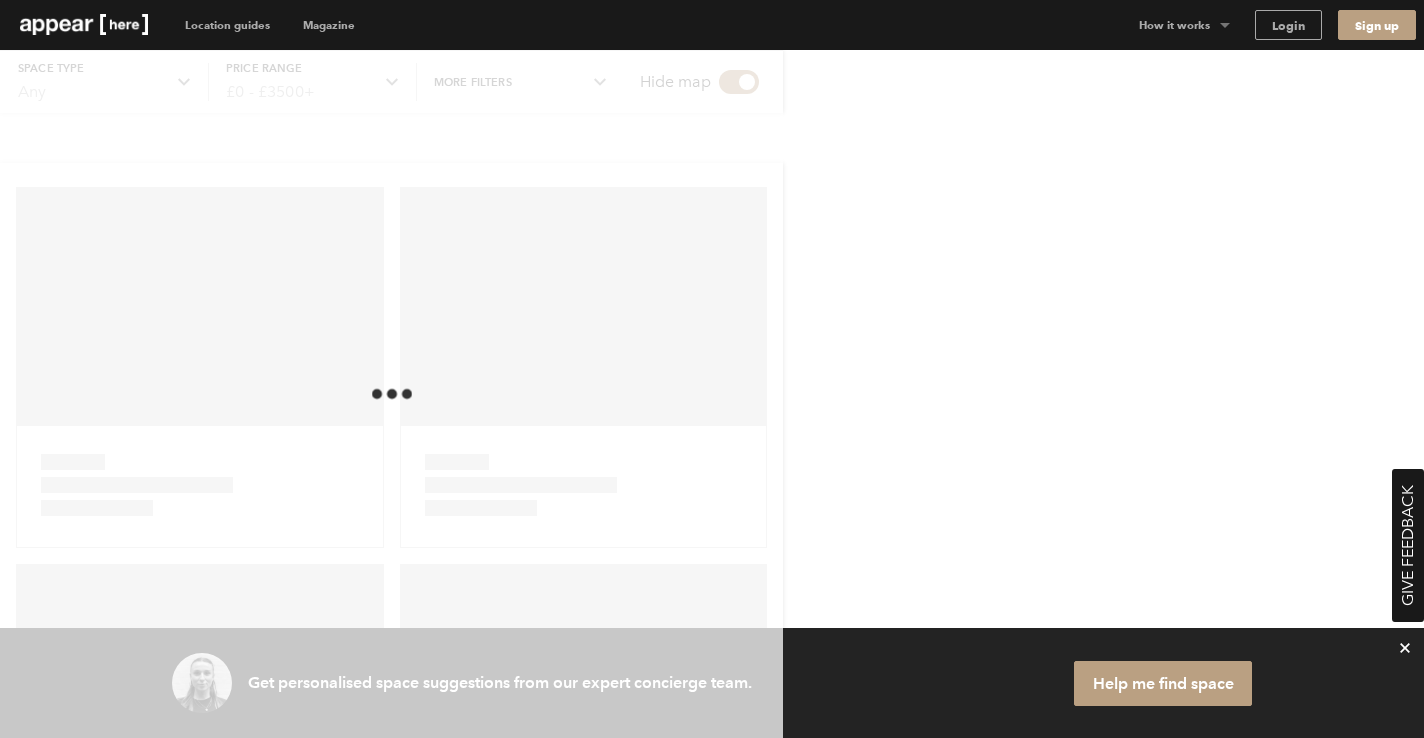 scroll, scrollTop: 0, scrollLeft: 0, axis: both 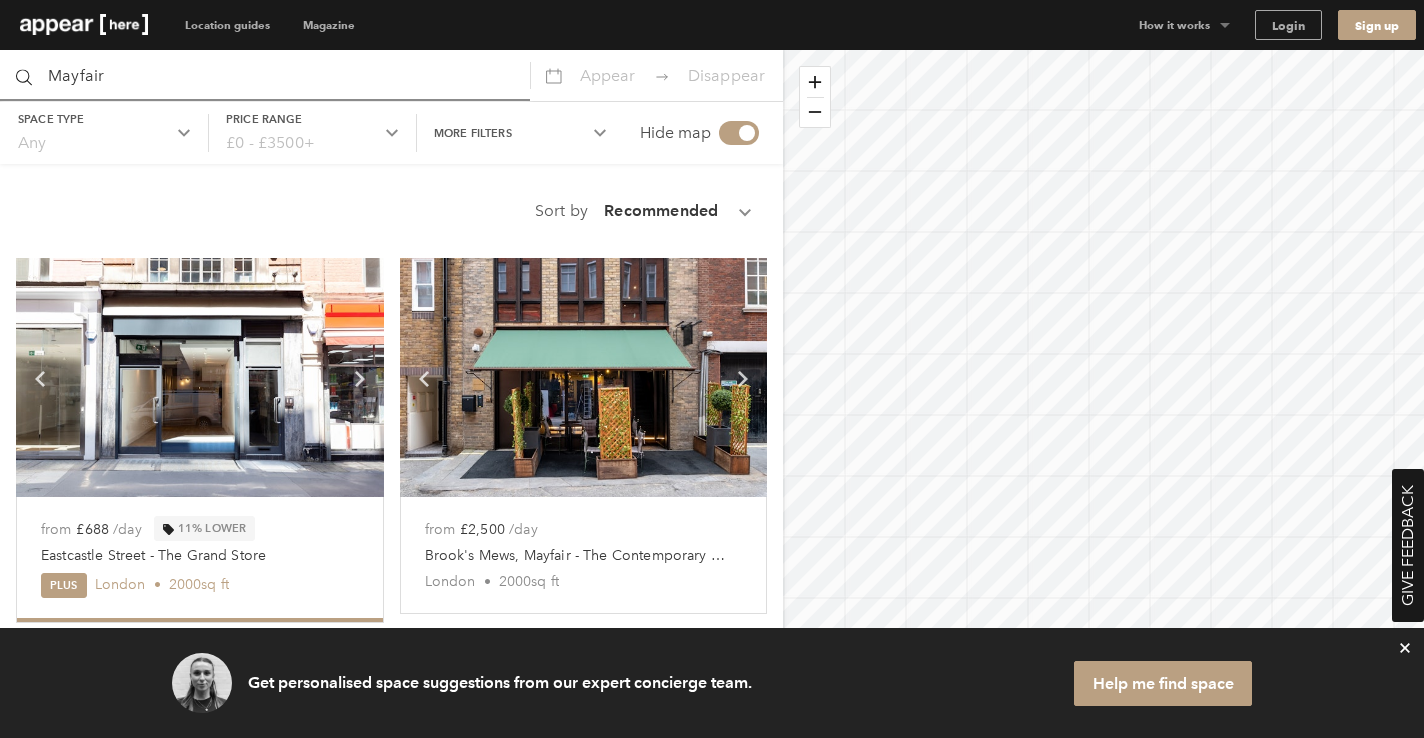 click on "Mayfair" at bounding box center (265, 75) 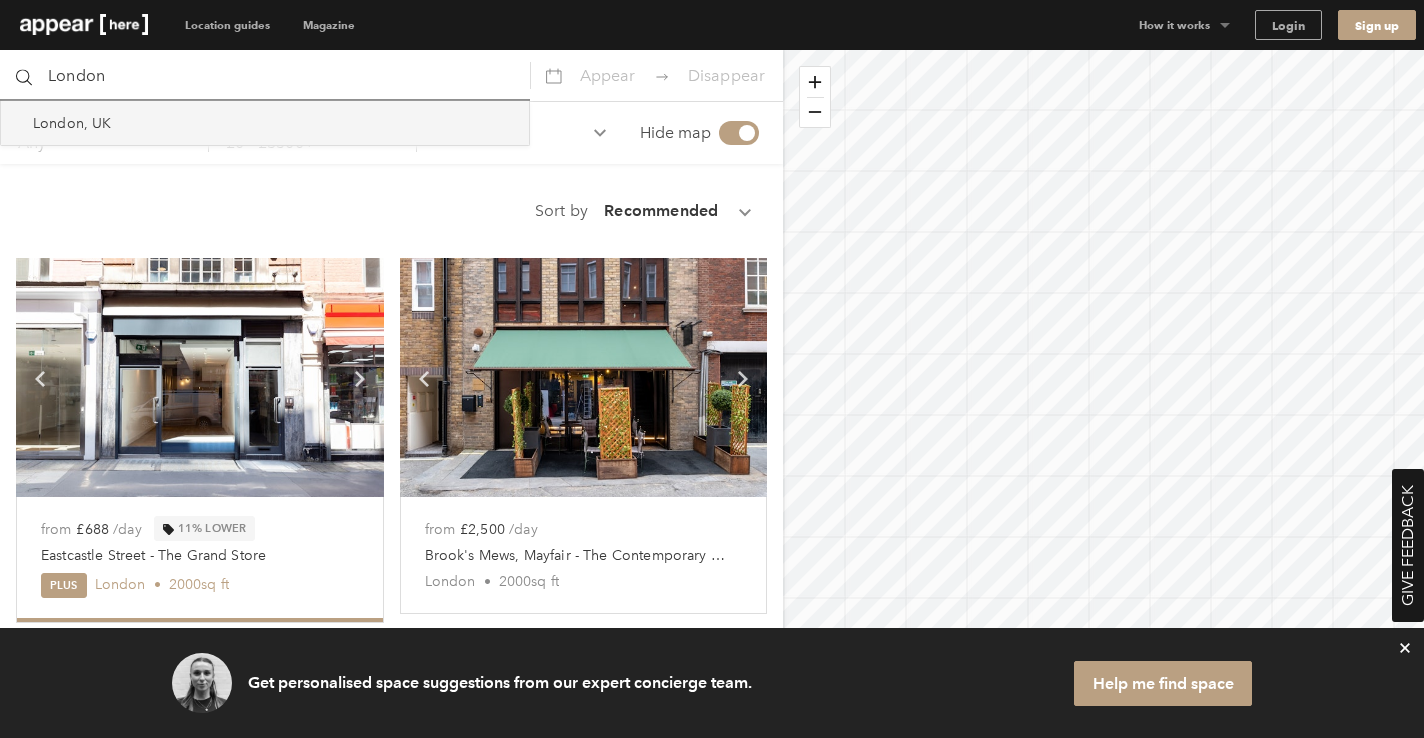 type on "London" 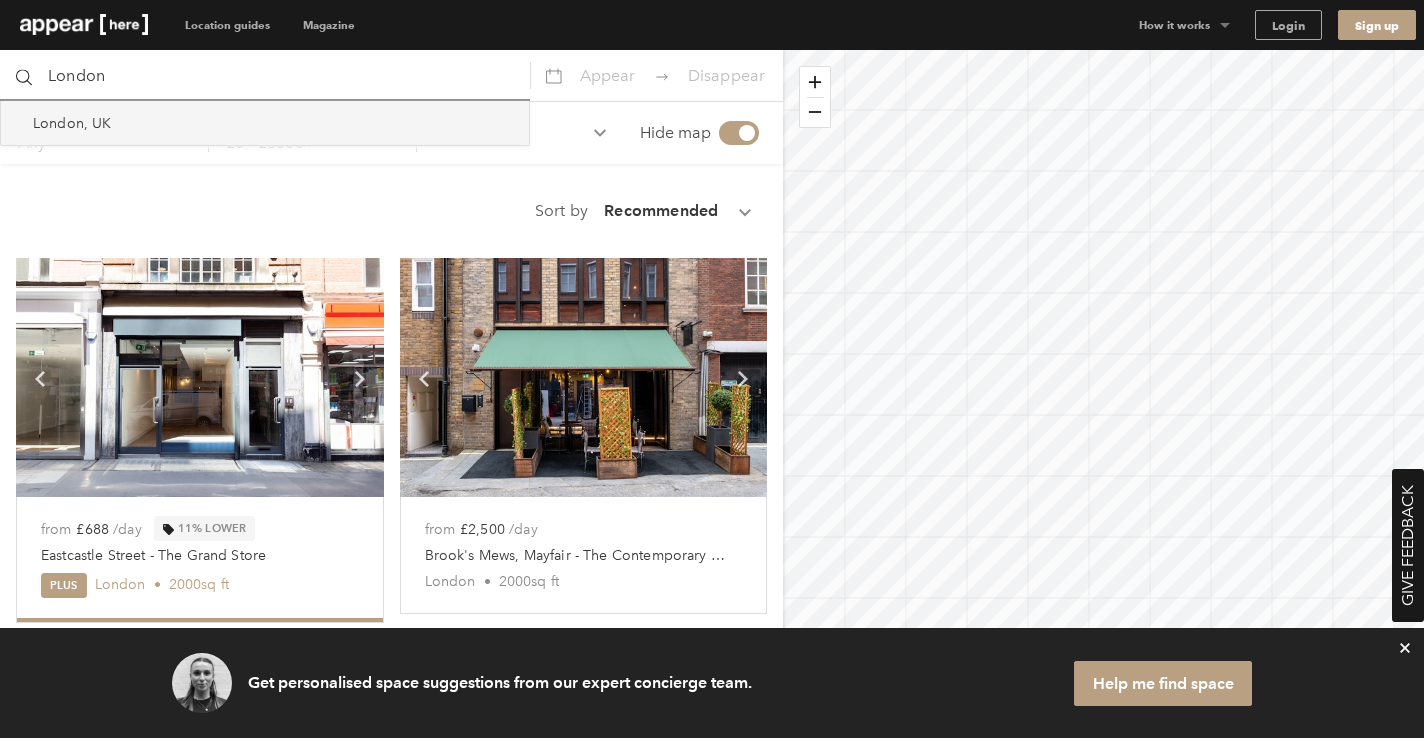 click on "London, UK" at bounding box center (72, 123) 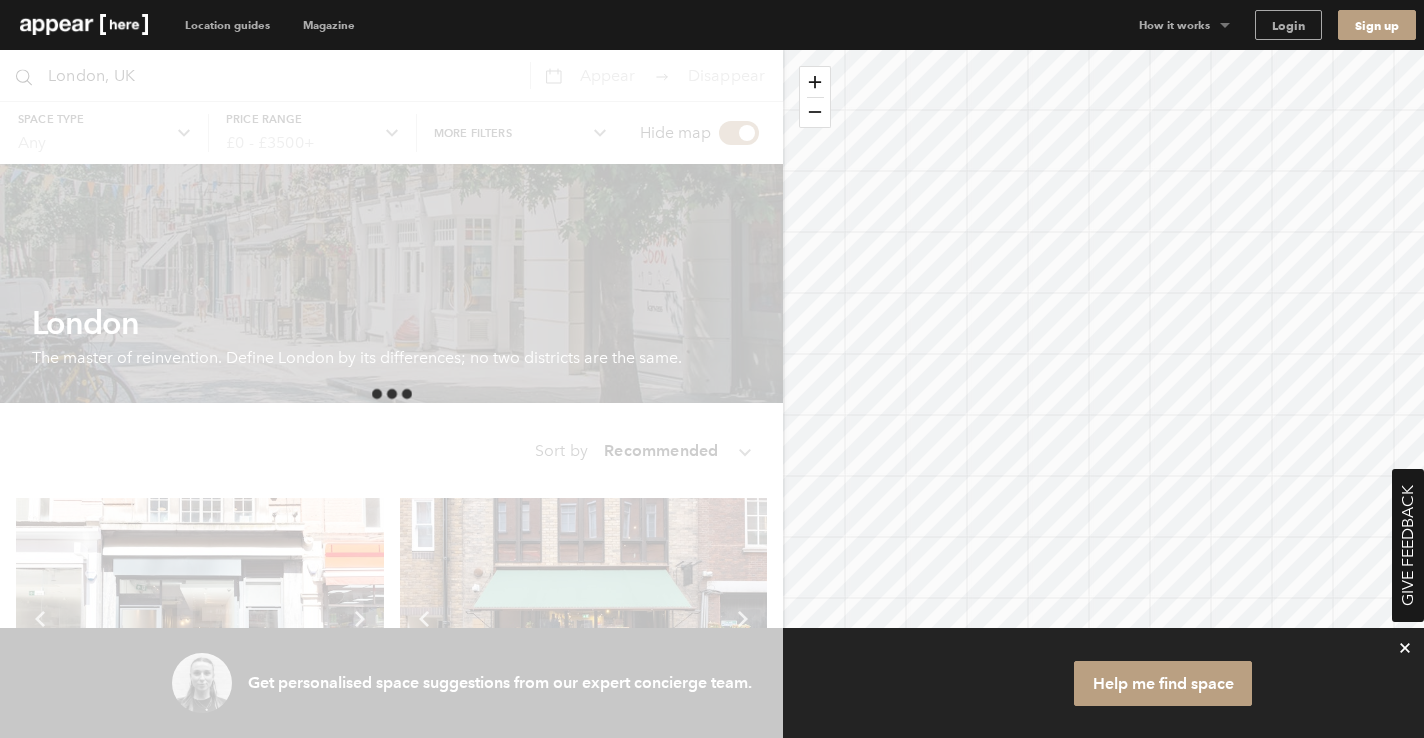 click at bounding box center [391, 394] 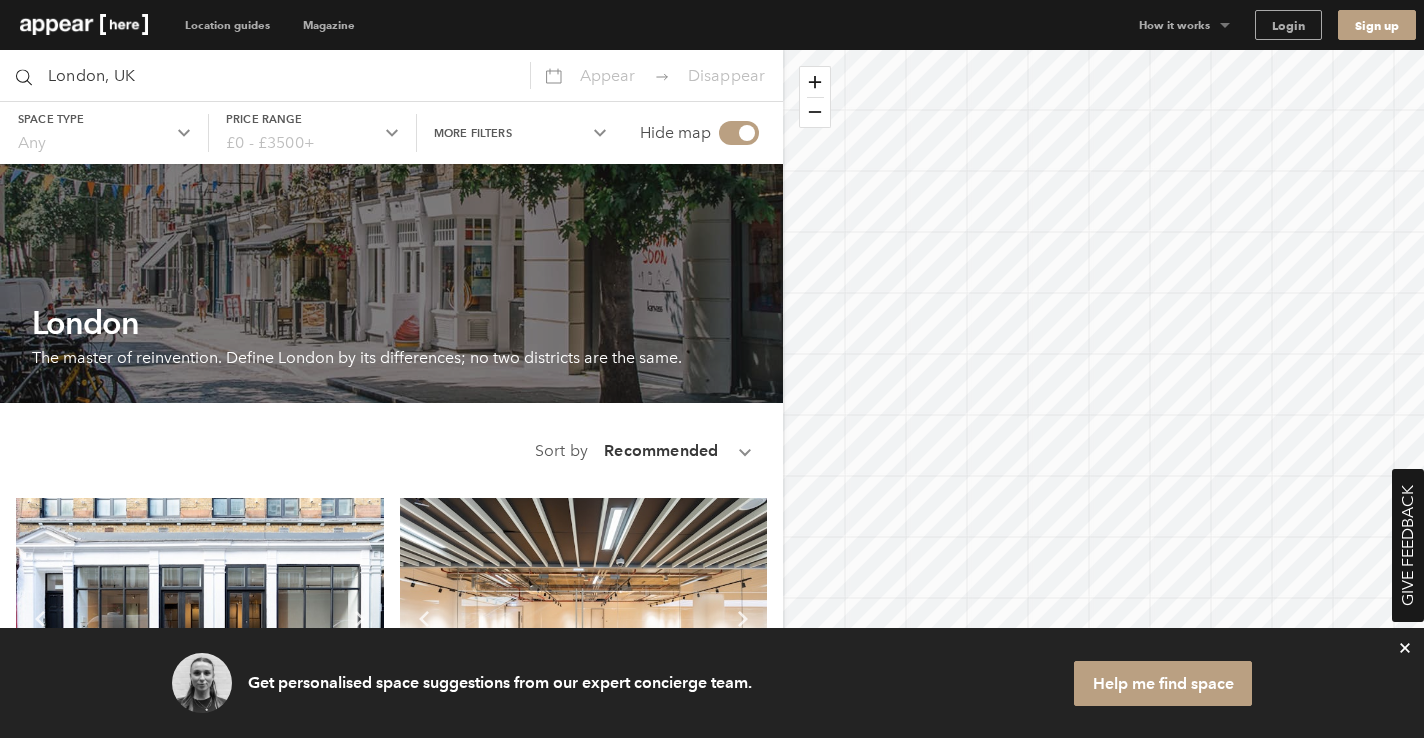 click on "More filters" at bounding box center (104, 119) 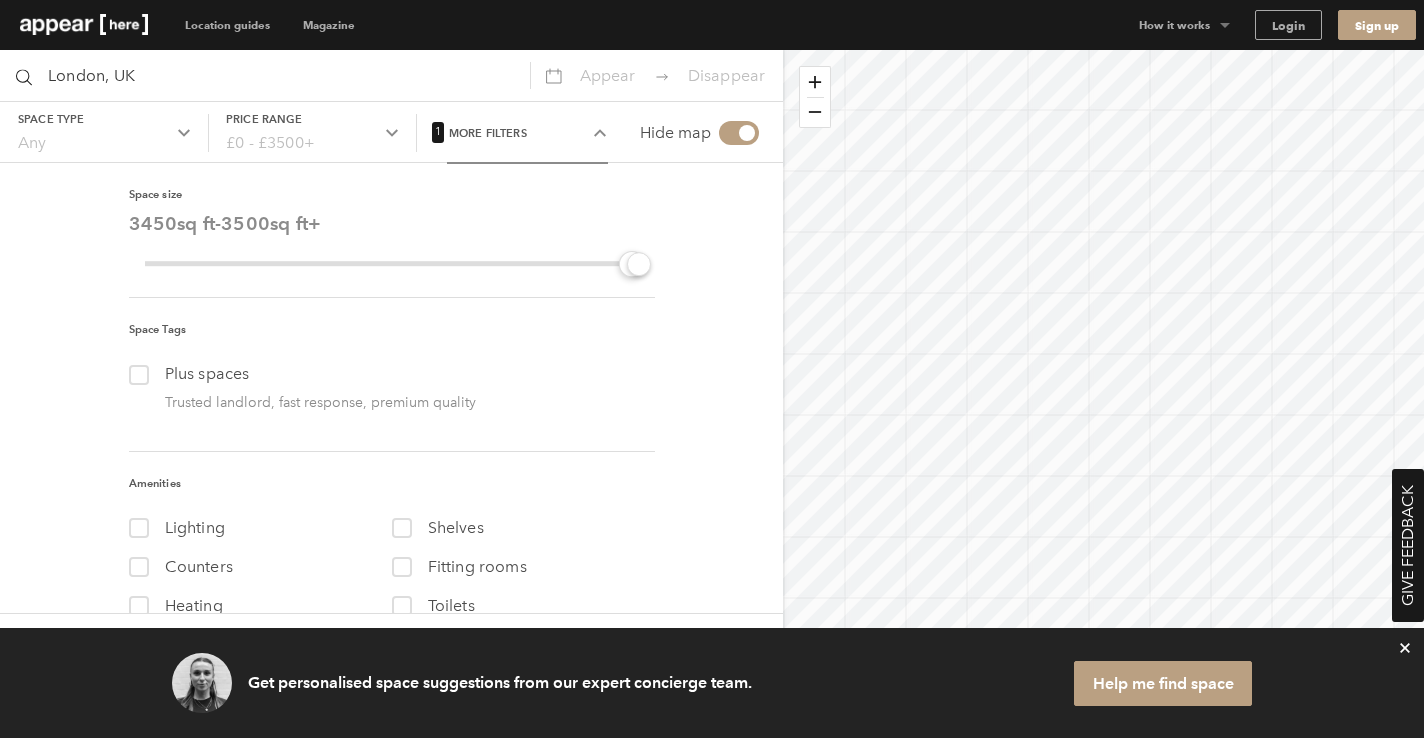 drag, startPoint x: 146, startPoint y: 260, endPoint x: 635, endPoint y: 257, distance: 489.00922 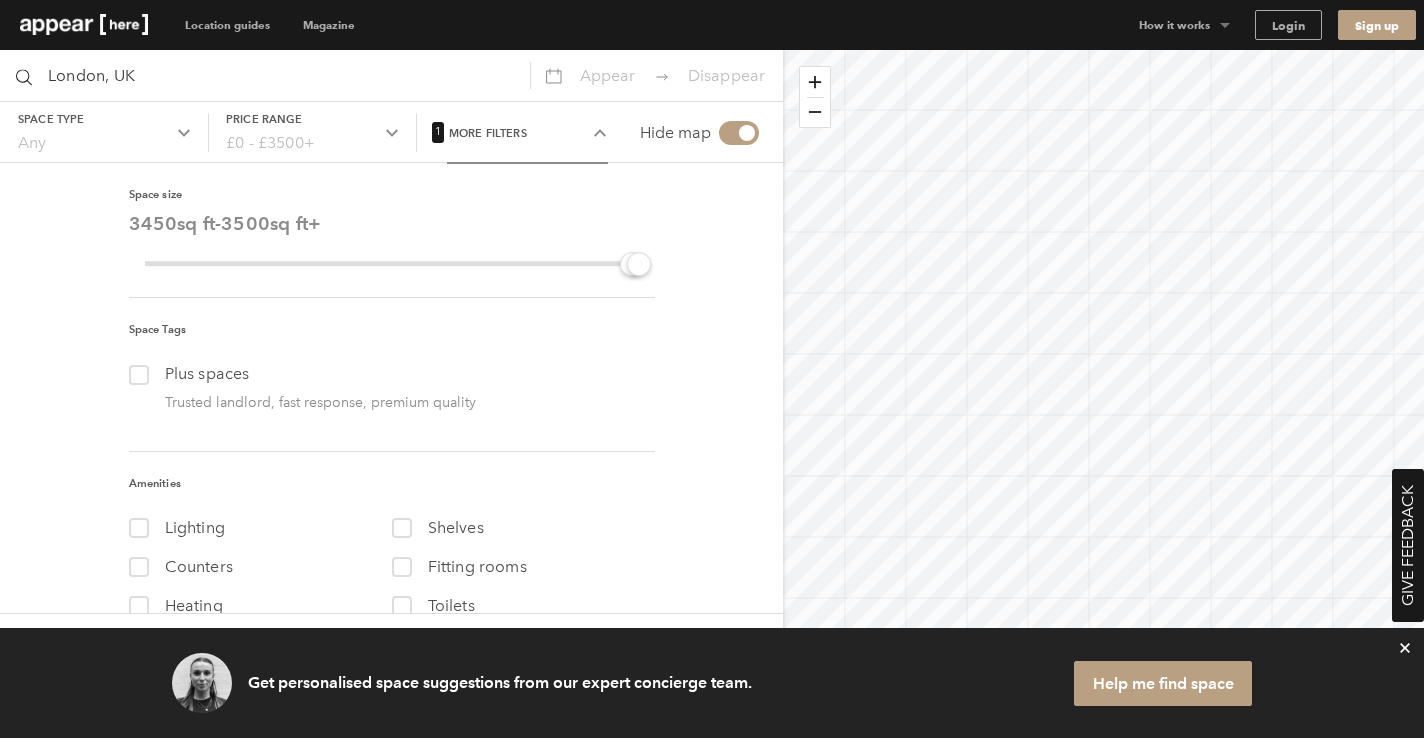 scroll, scrollTop: 172, scrollLeft: 0, axis: vertical 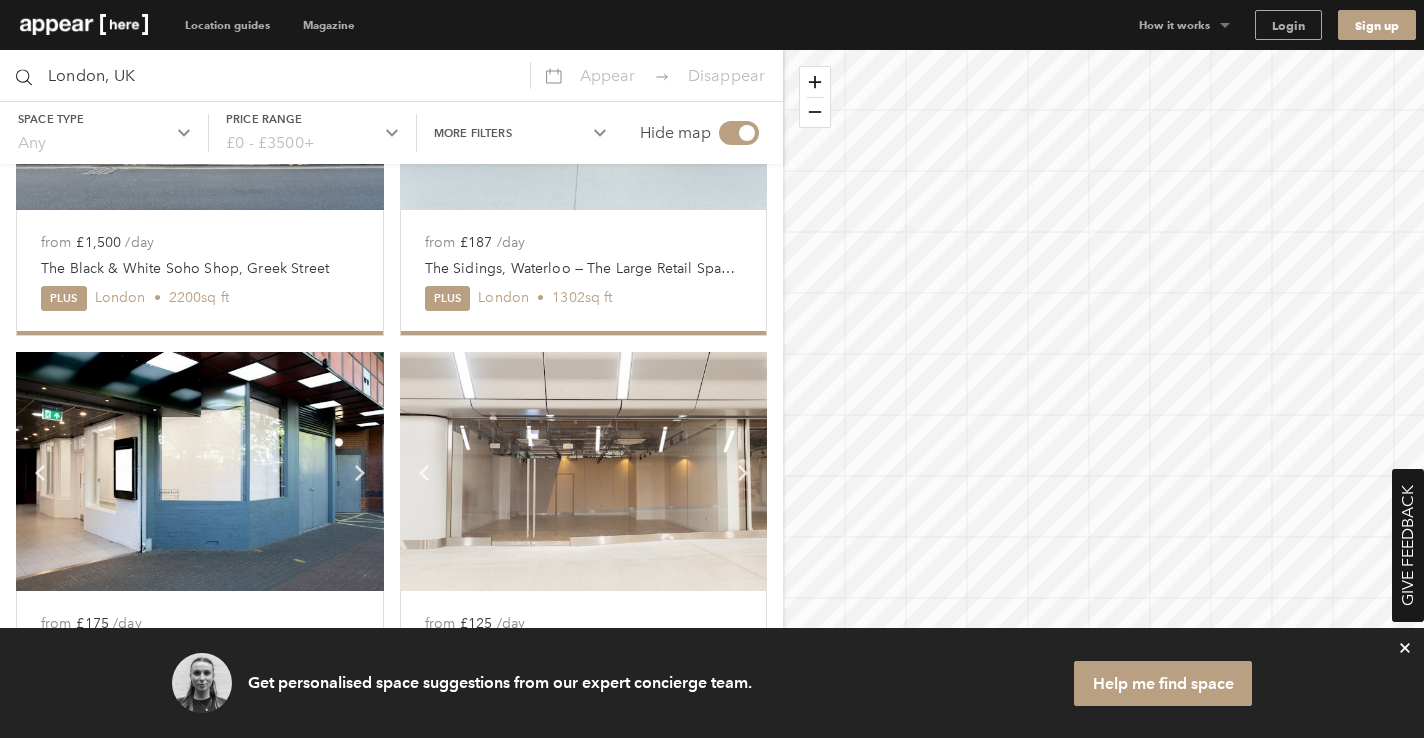 click on "More filters   Chevron-up" at bounding box center [104, 133] 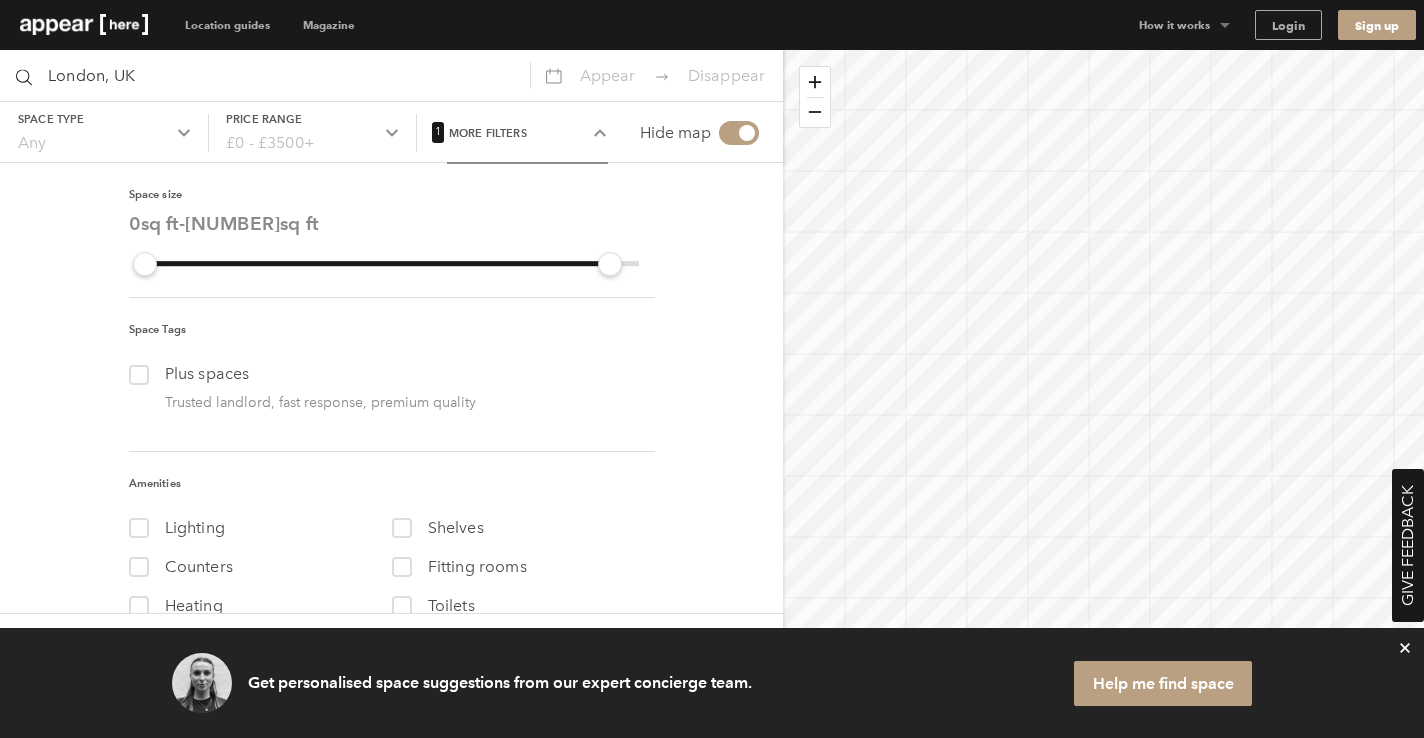 click on "0 3300" at bounding box center [392, 263] 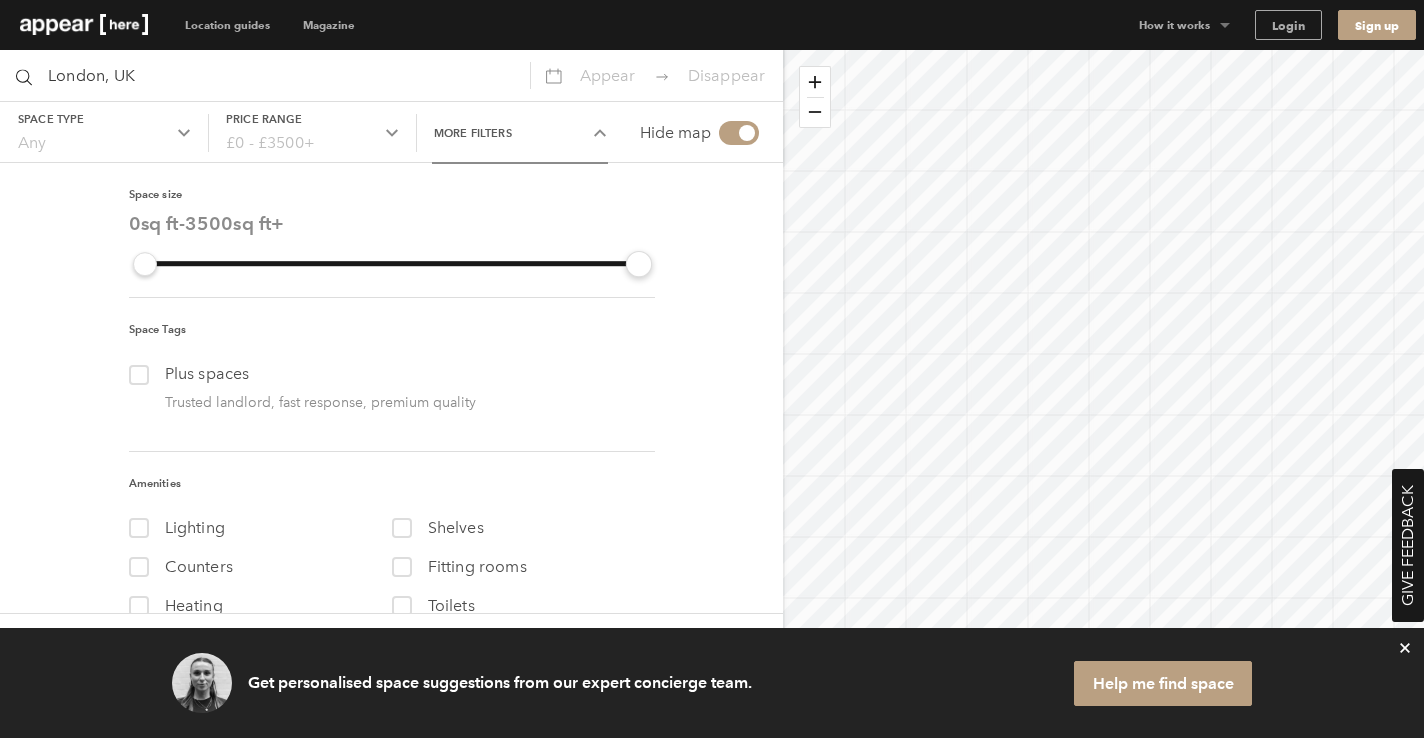 drag, startPoint x: 612, startPoint y: 261, endPoint x: 648, endPoint y: 261, distance: 36 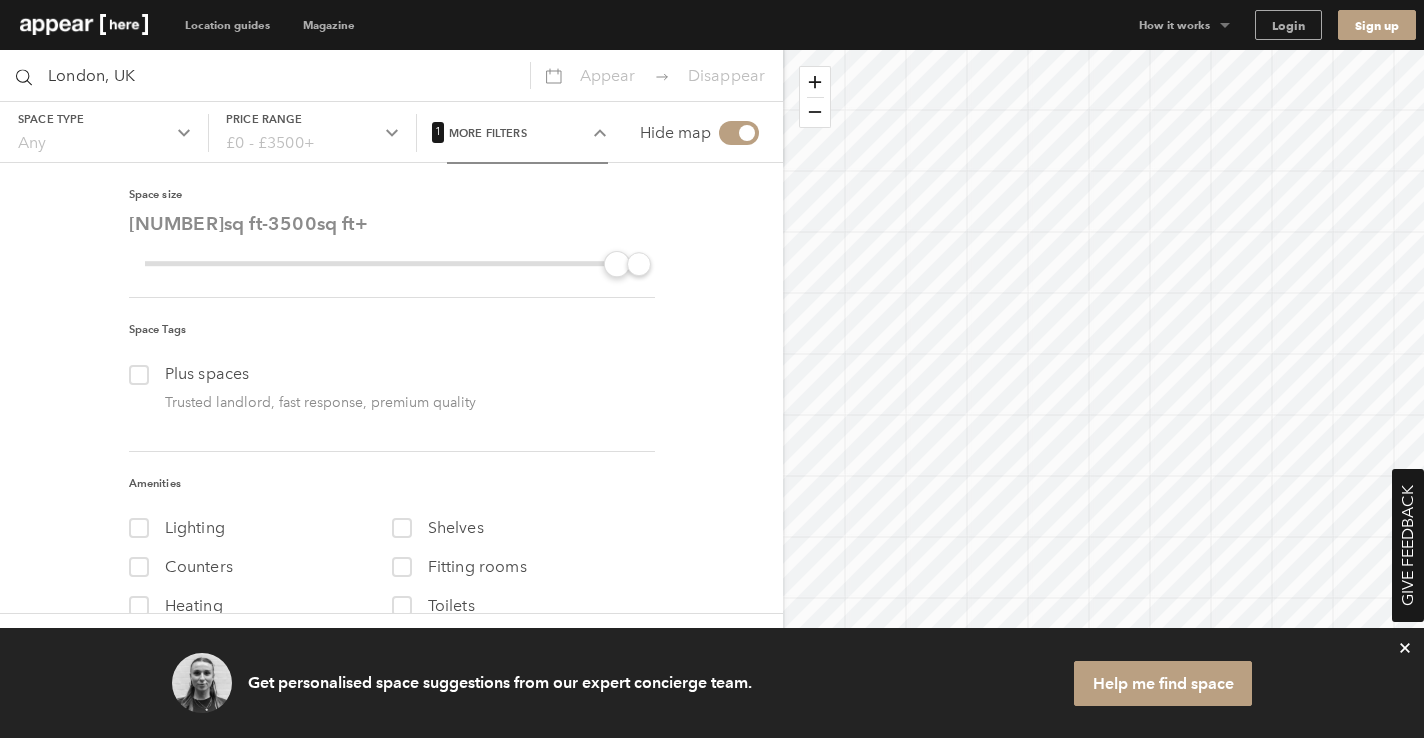 drag, startPoint x: 150, startPoint y: 259, endPoint x: 617, endPoint y: 255, distance: 467.01712 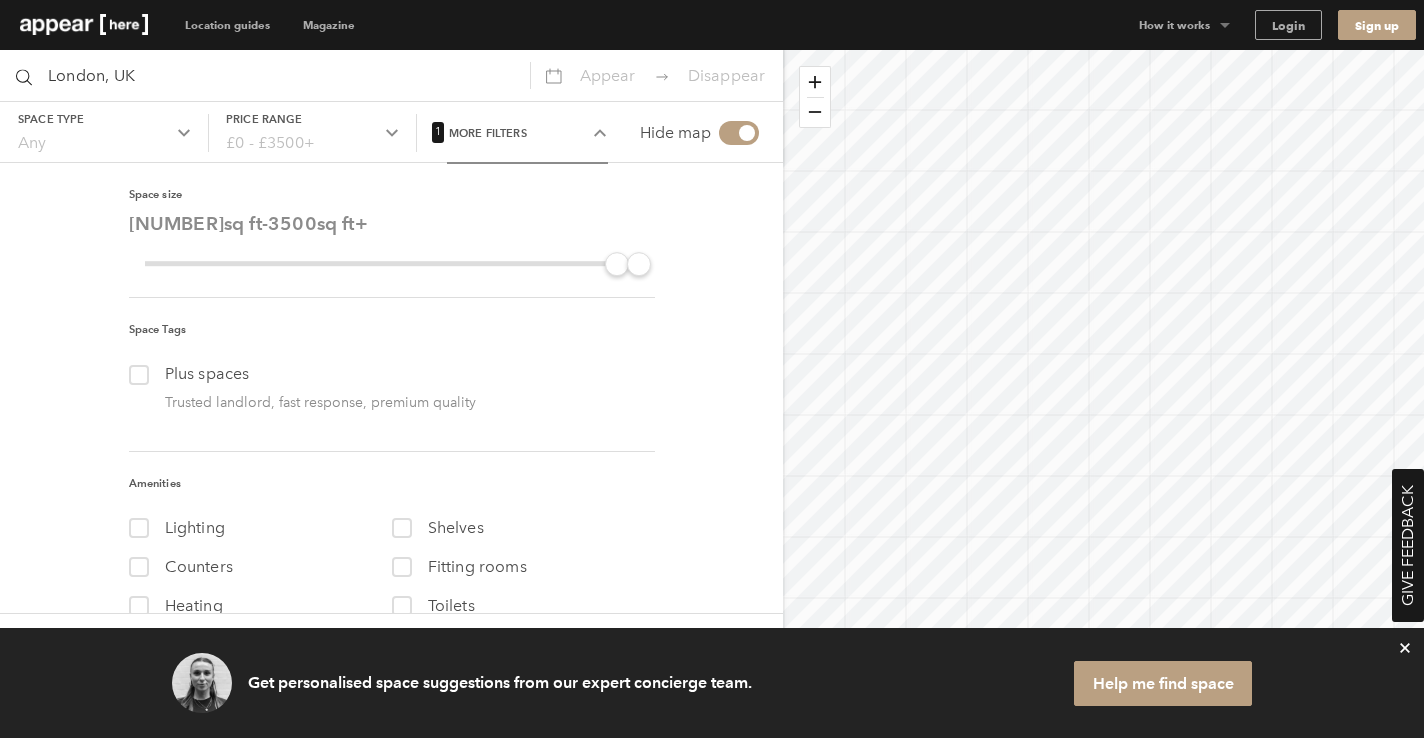 type 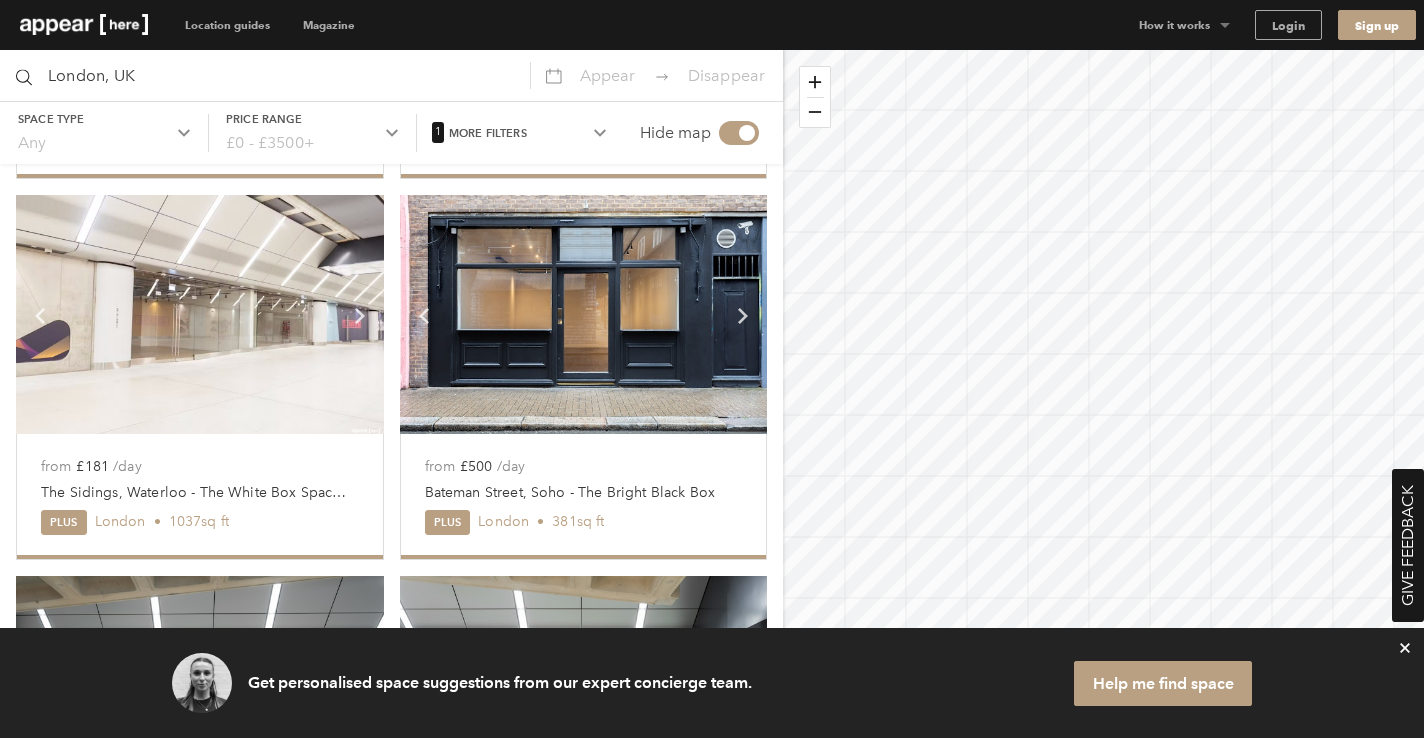 scroll, scrollTop: 1452, scrollLeft: 0, axis: vertical 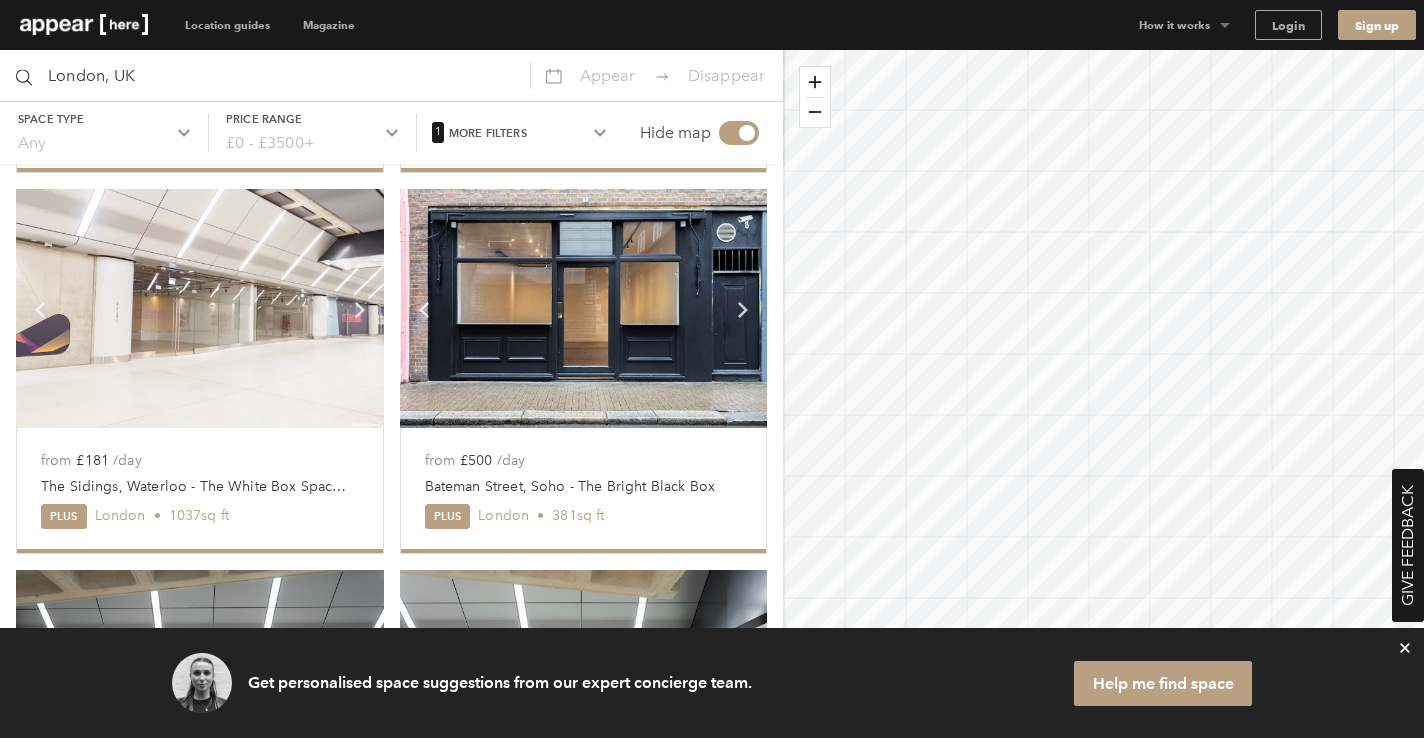 click on "More filters" at bounding box center (104, 119) 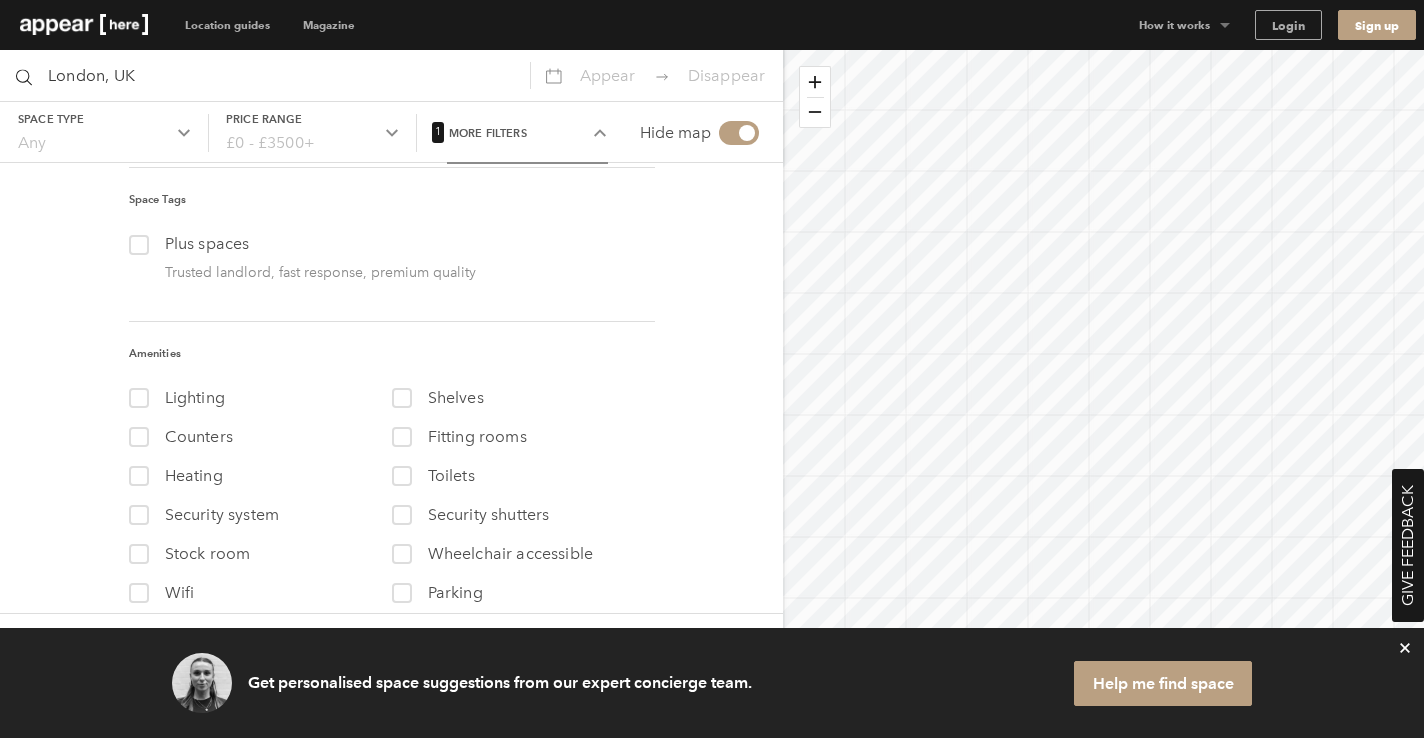 scroll, scrollTop: 172, scrollLeft: 0, axis: vertical 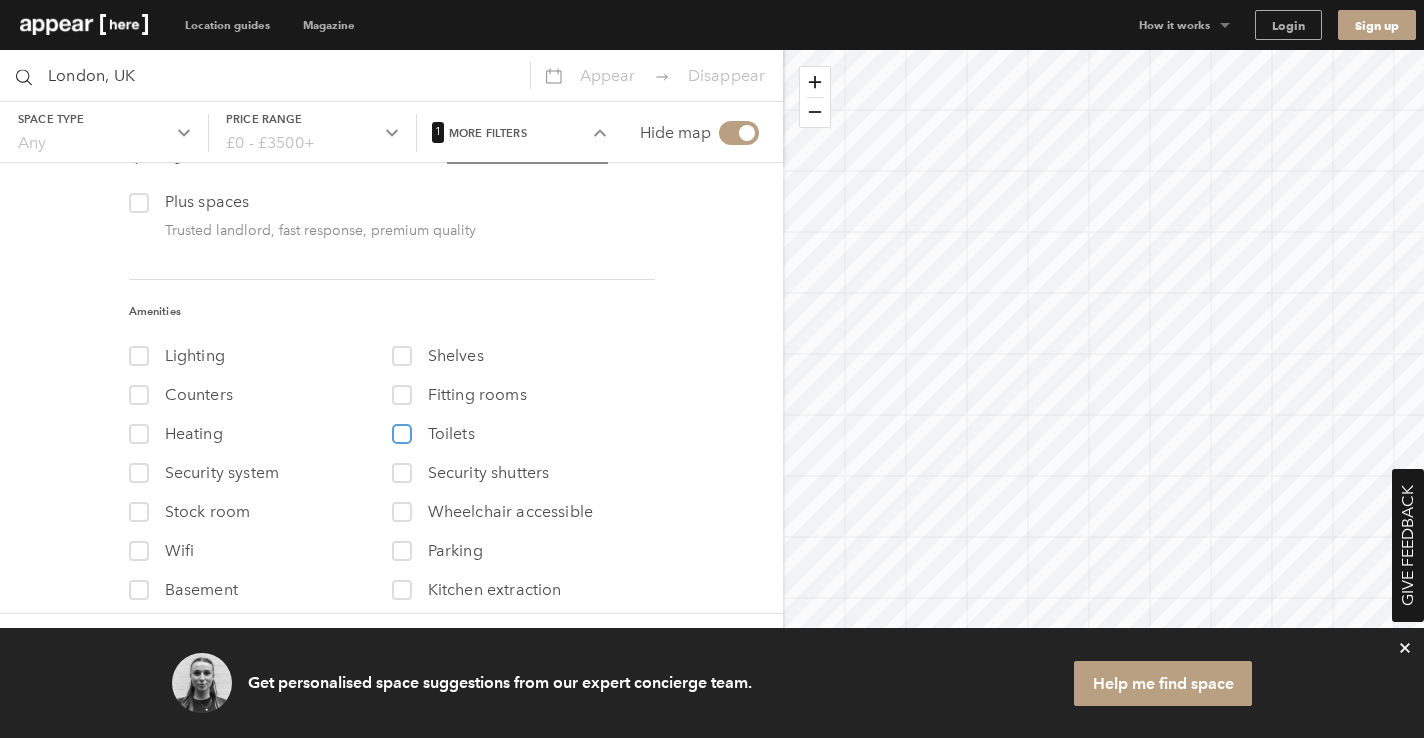 click on "6 Toilets" at bounding box center (400, 429) 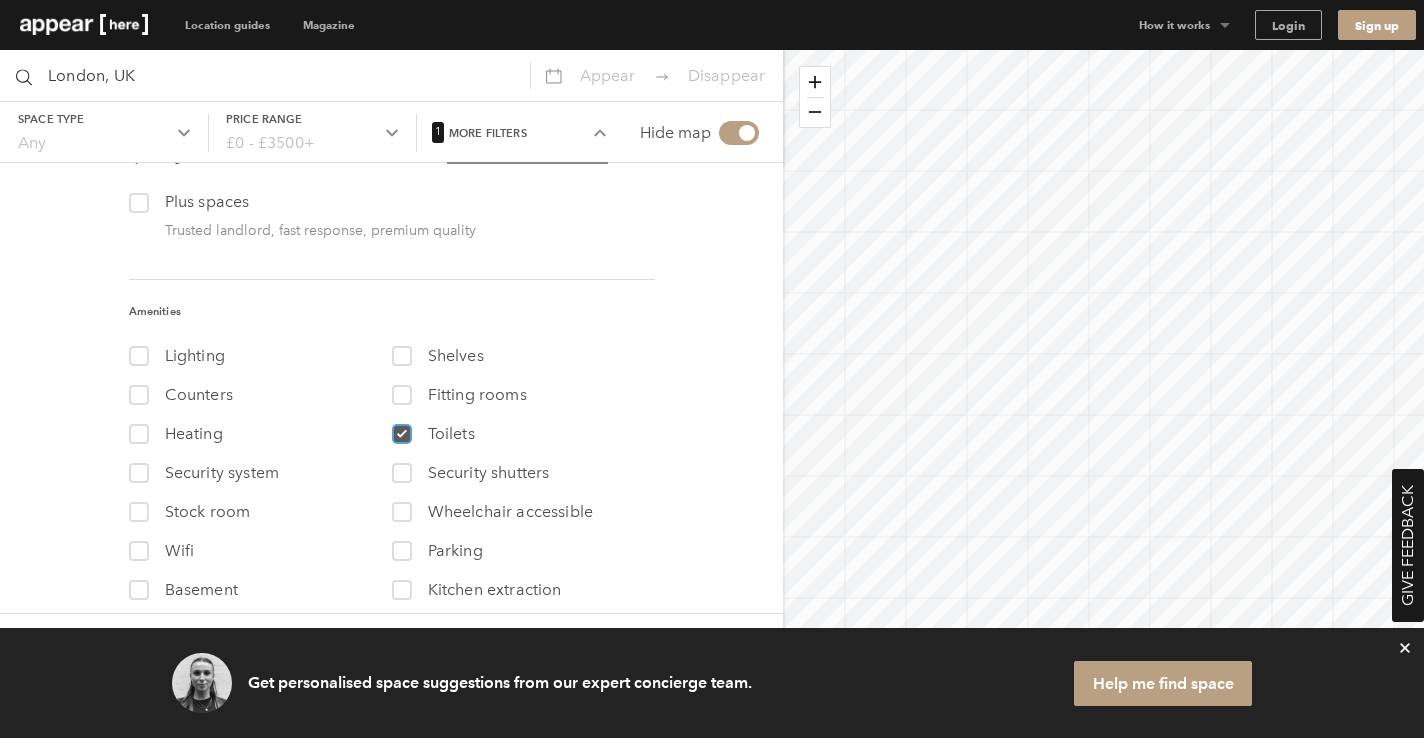 checkbox on "true" 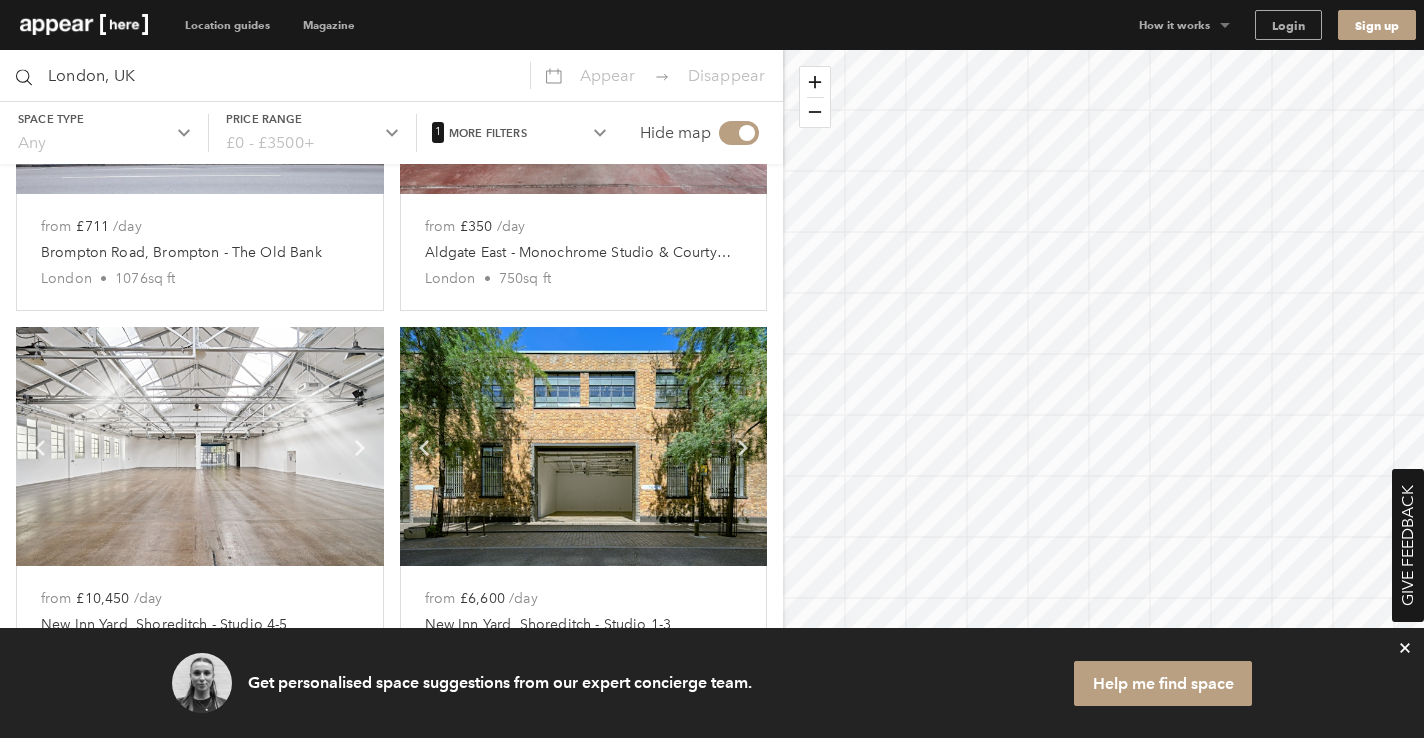 scroll, scrollTop: 6617, scrollLeft: 0, axis: vertical 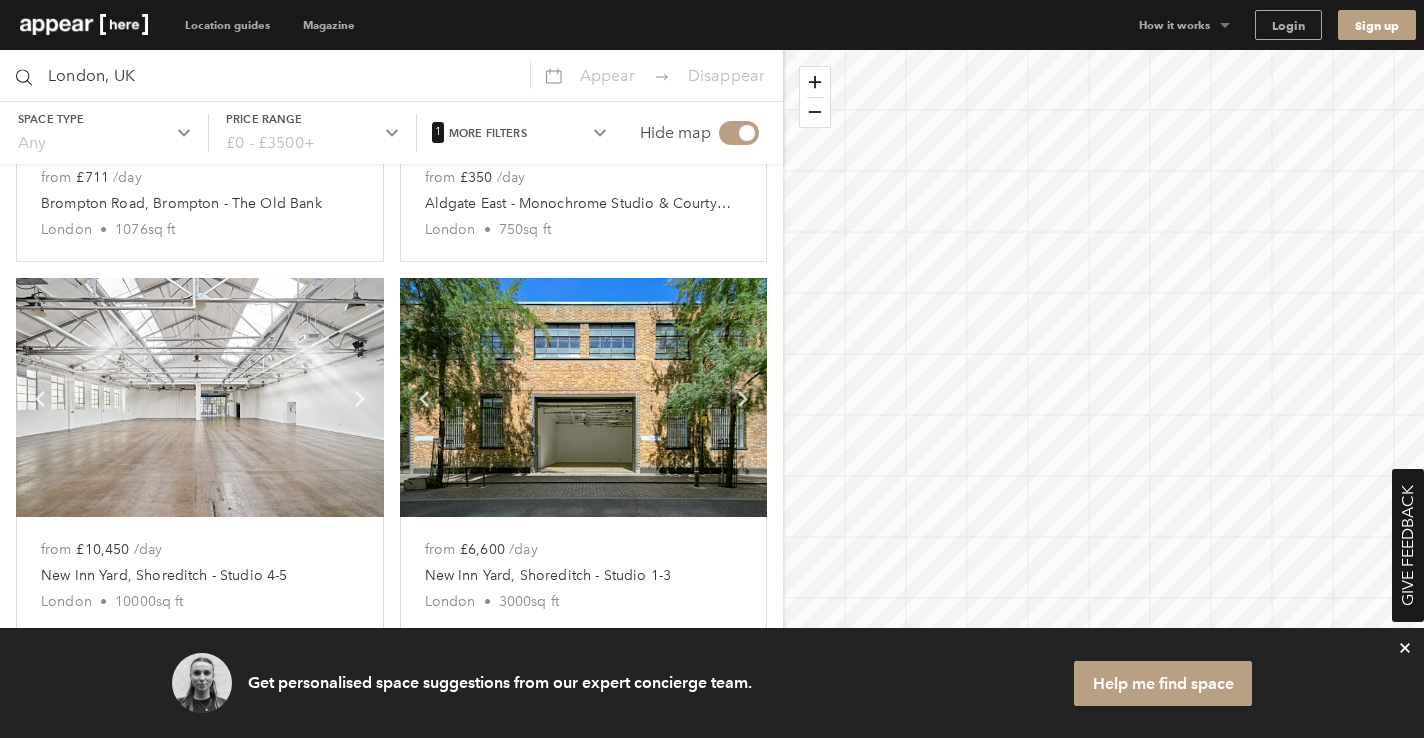 click on "New Inn Yard, Shoreditch - Studio 4-5" at bounding box center [196, 576] 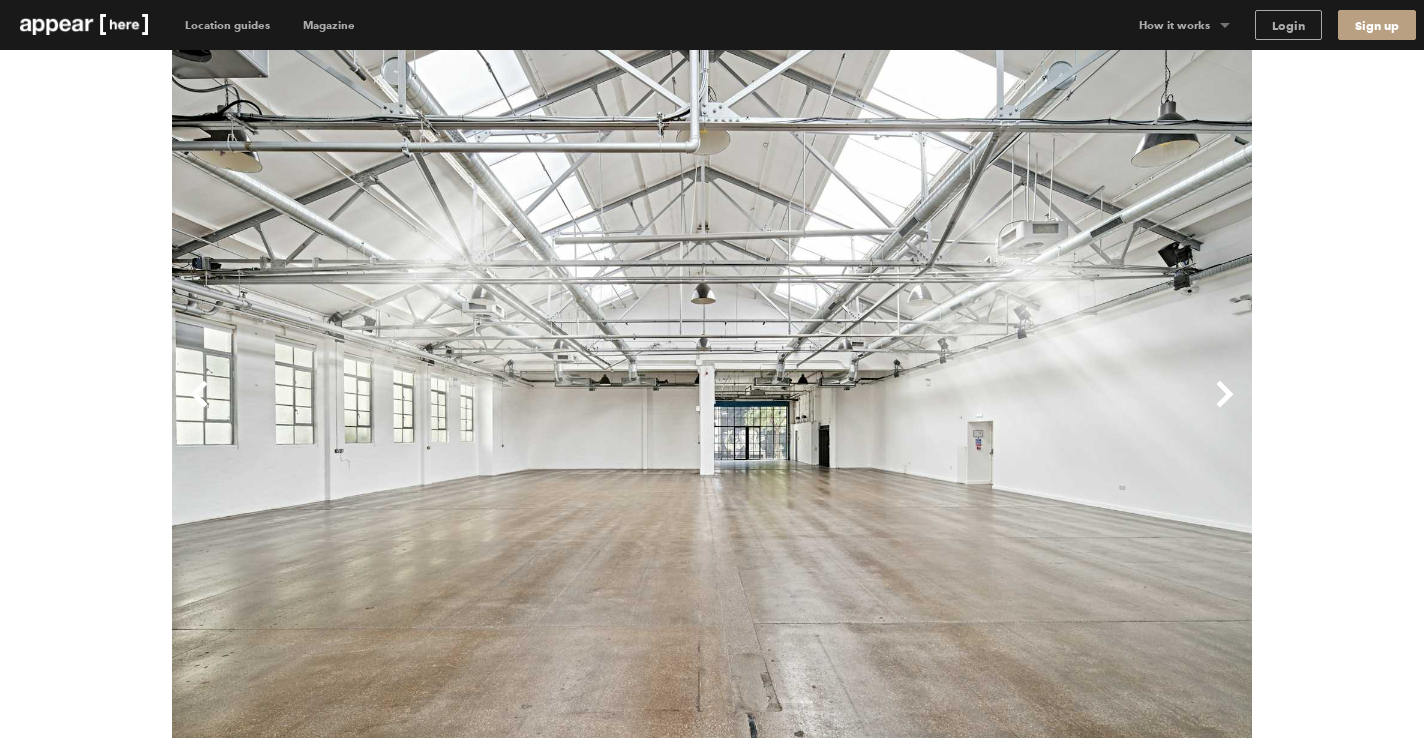 scroll, scrollTop: 0, scrollLeft: 0, axis: both 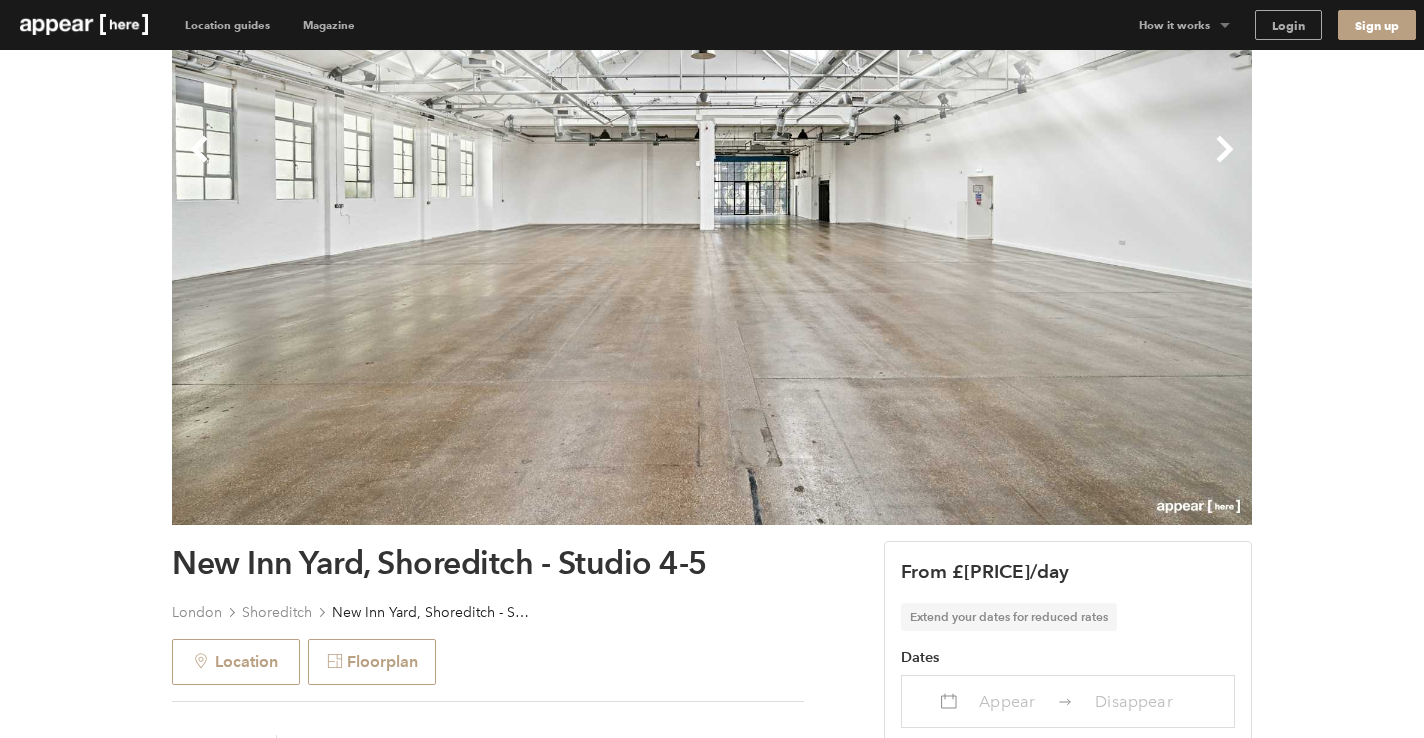 click on "Next" at bounding box center (982, 165) 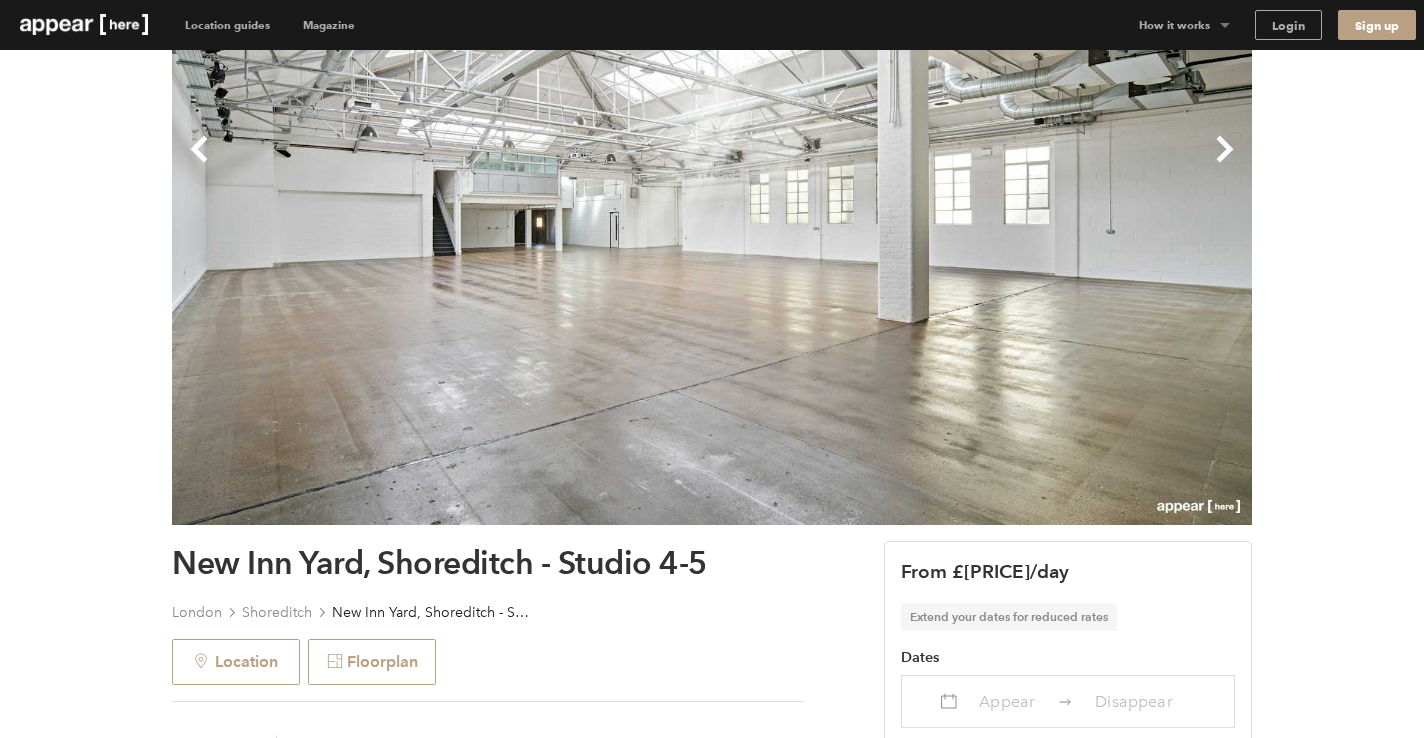 click on "Next" at bounding box center [982, 165] 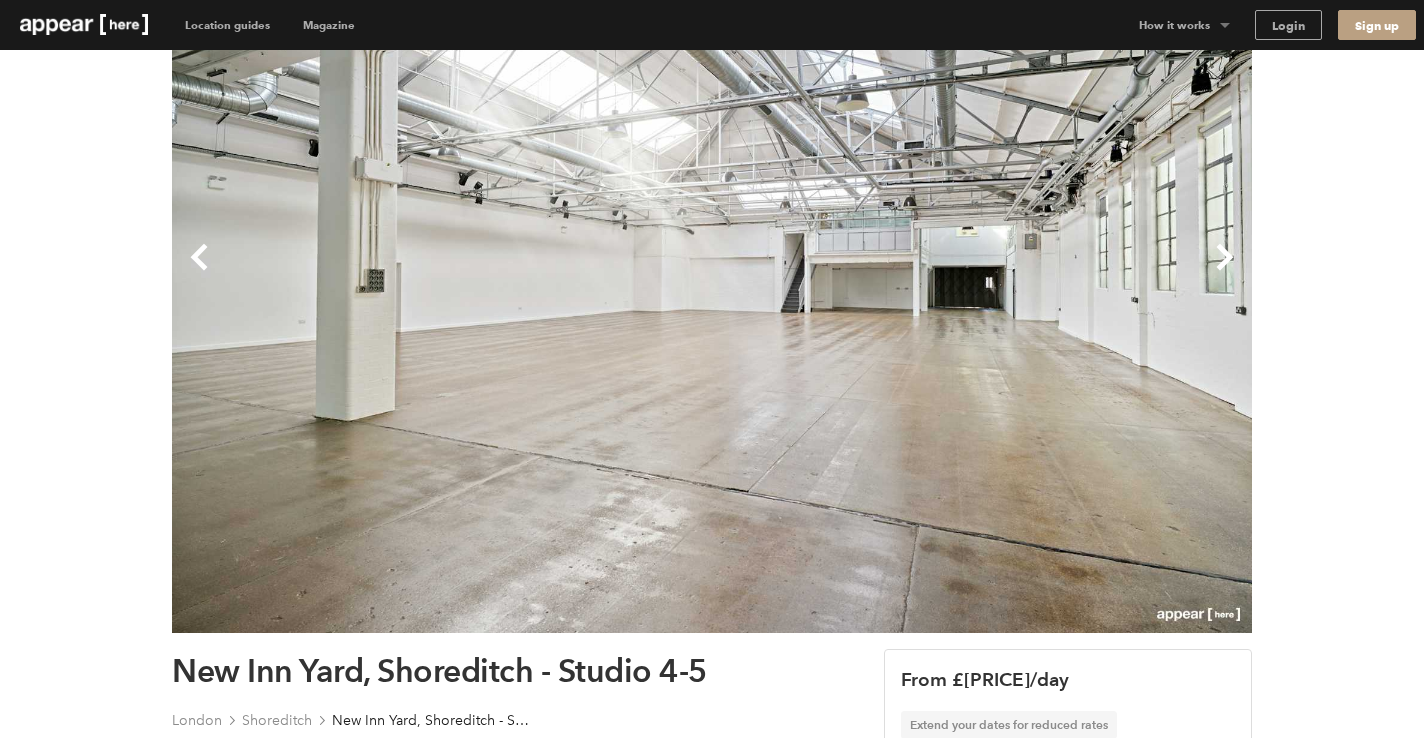 scroll, scrollTop: 339, scrollLeft: 0, axis: vertical 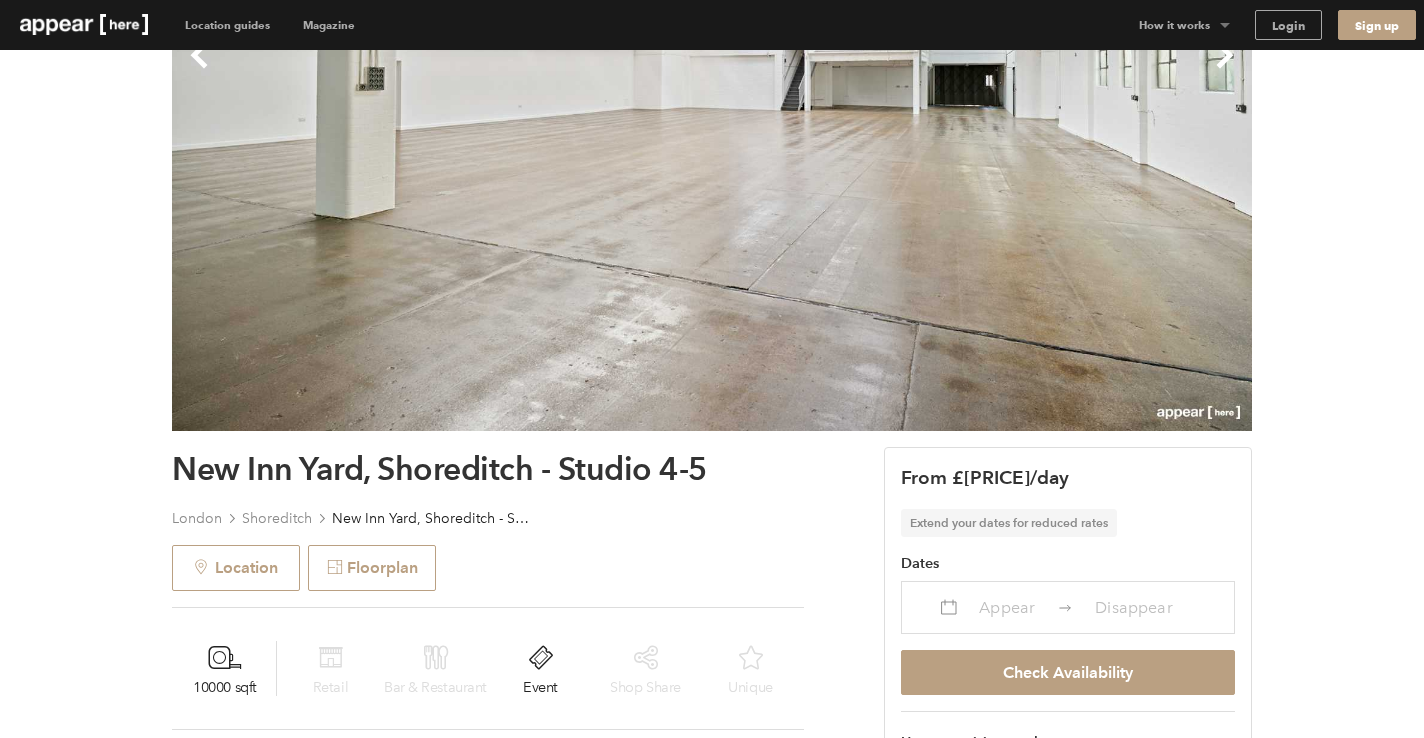 click on "New Inn Yard, Shoreditch - Studio 4-5" at bounding box center [488, 469] 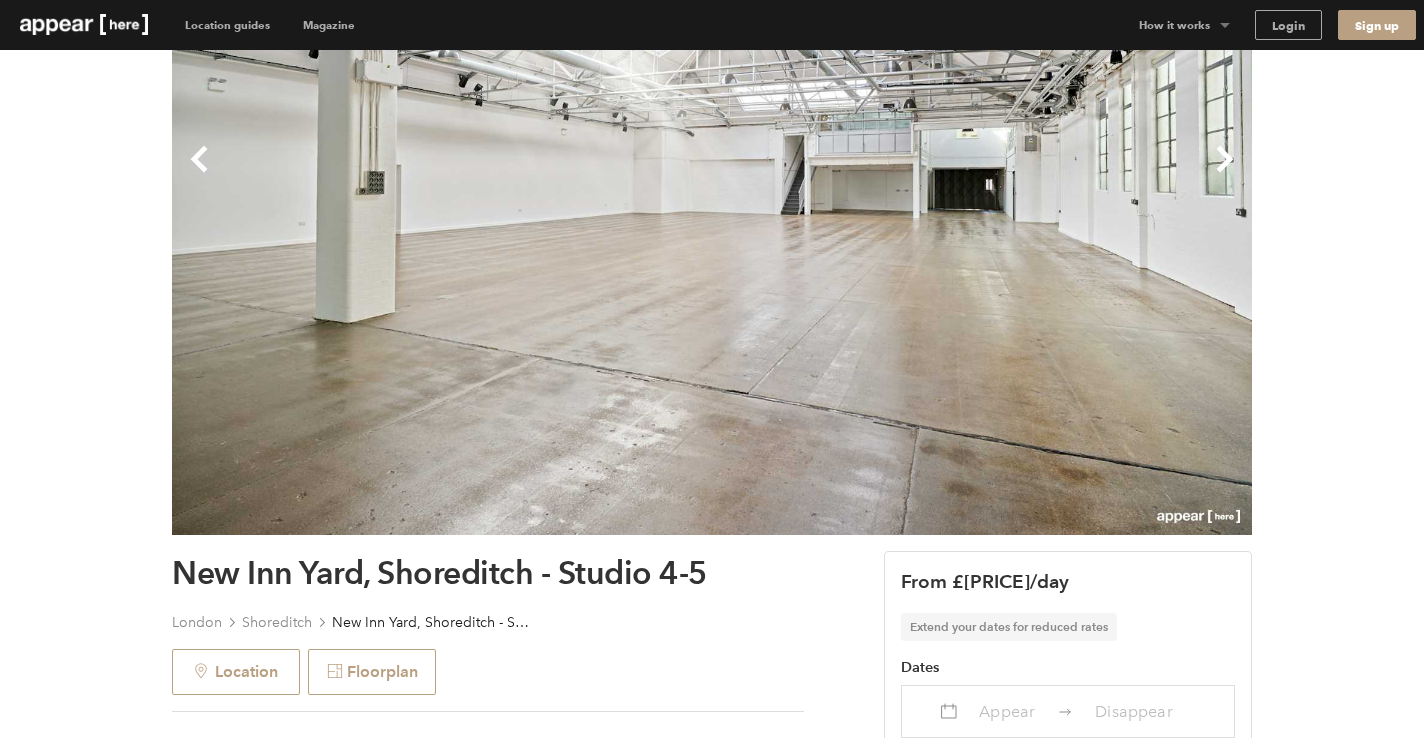 scroll, scrollTop: 250, scrollLeft: 0, axis: vertical 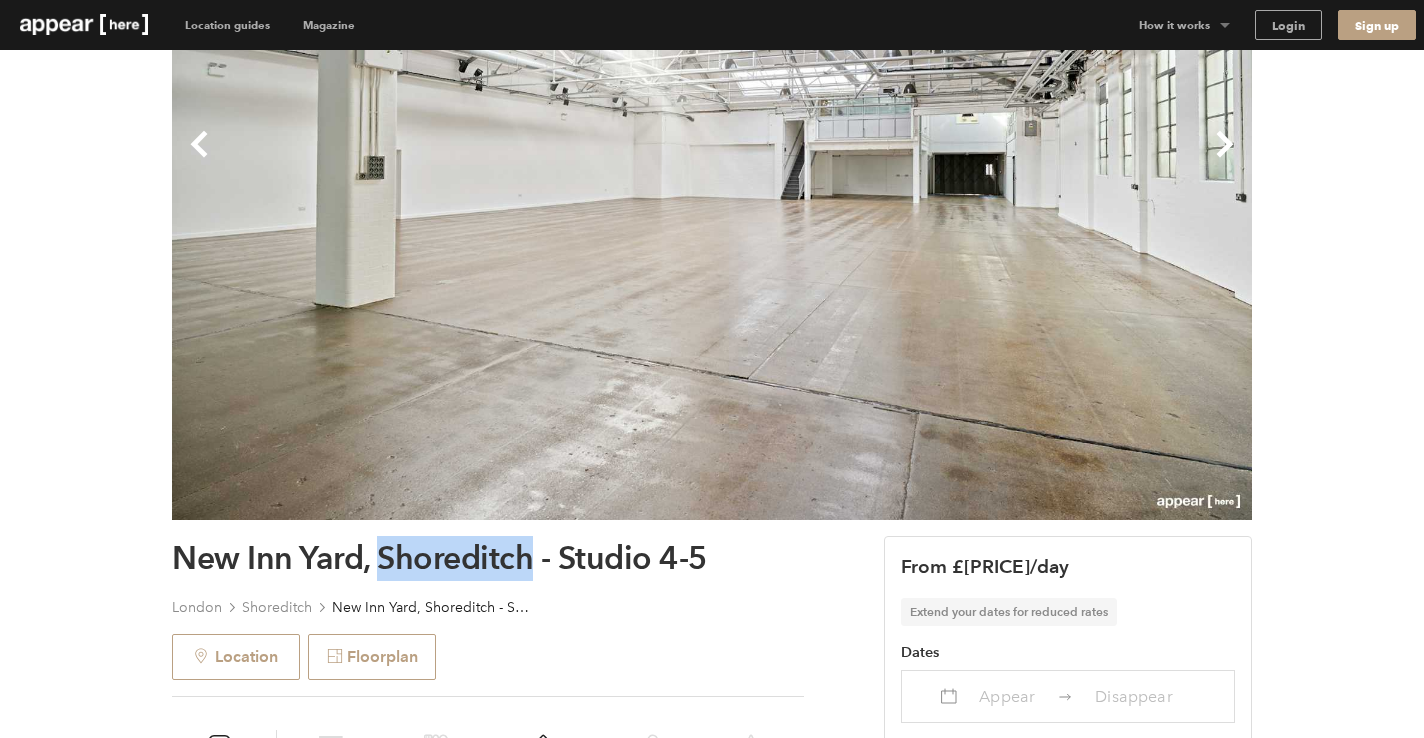 drag, startPoint x: 382, startPoint y: 563, endPoint x: 524, endPoint y: 570, distance: 142.17242 